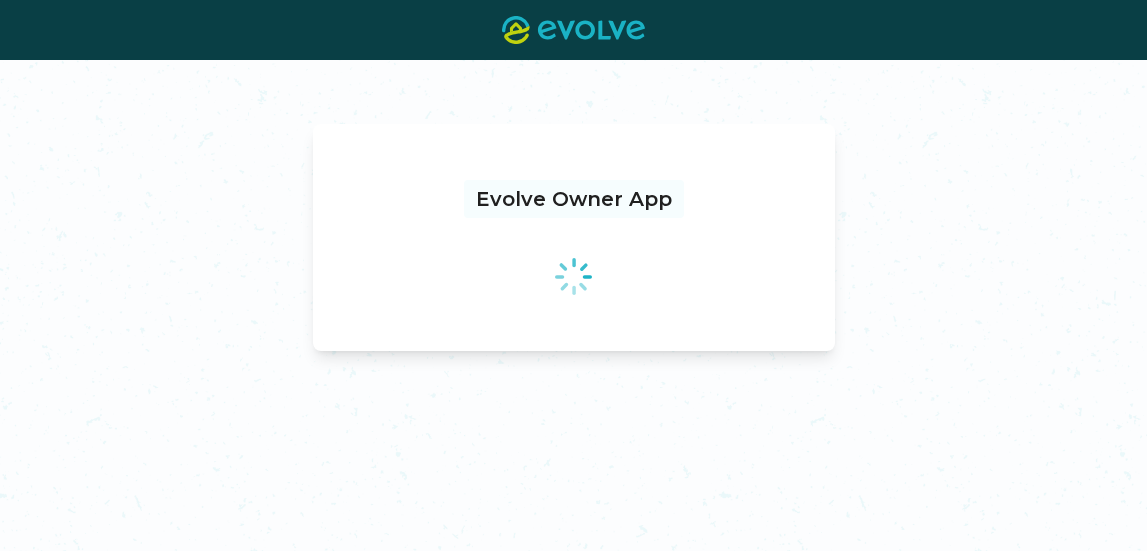 scroll, scrollTop: 0, scrollLeft: 0, axis: both 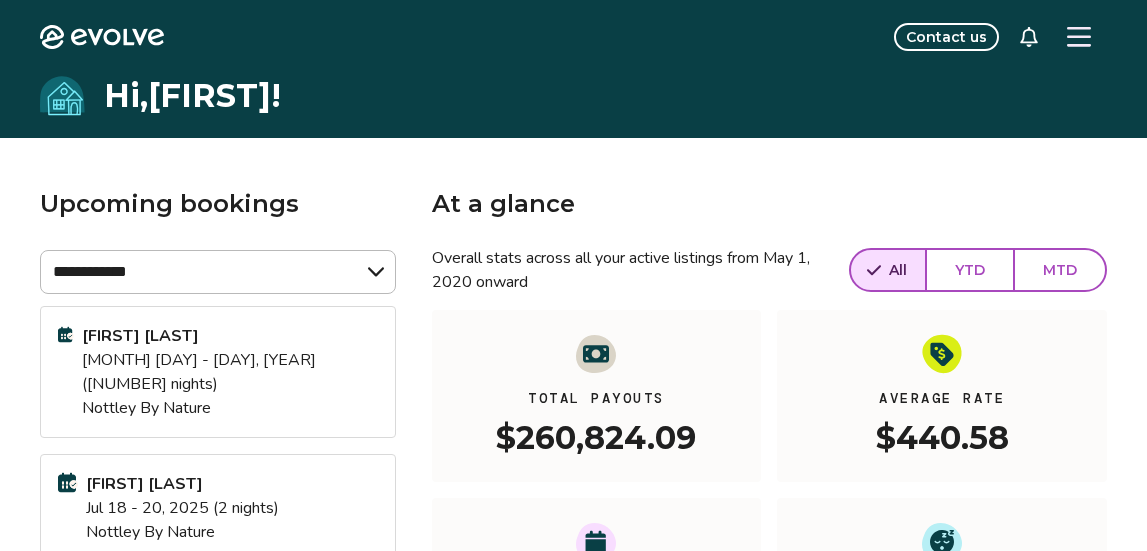 click 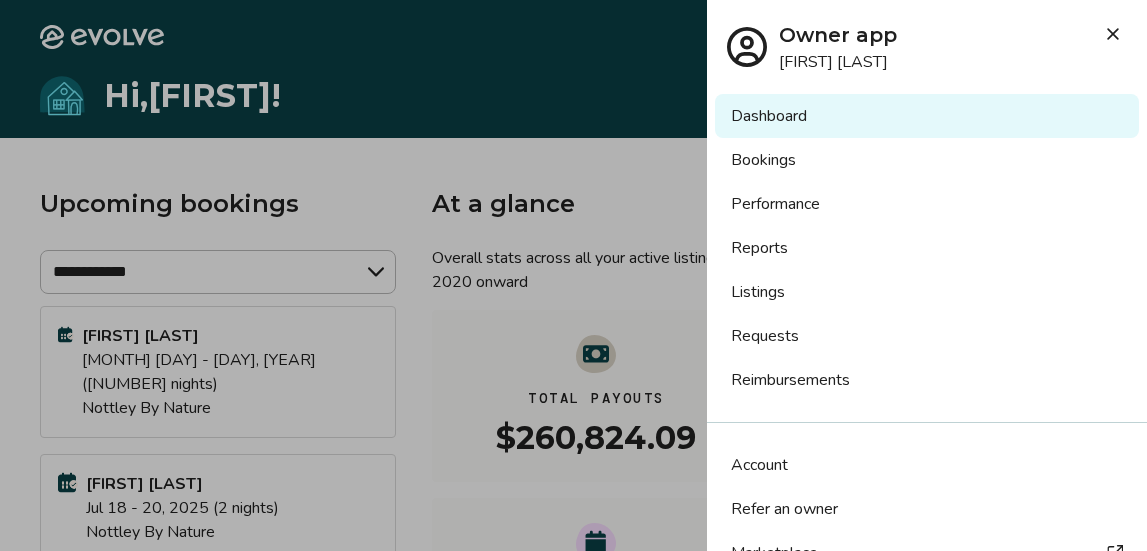 click on "Bookings" at bounding box center (927, 160) 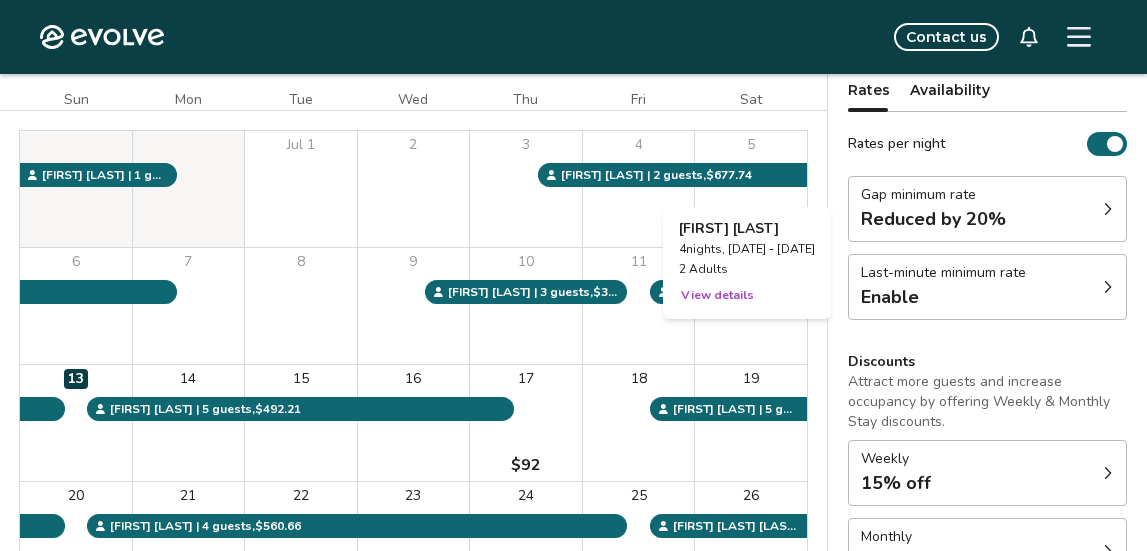 scroll, scrollTop: 178, scrollLeft: 0, axis: vertical 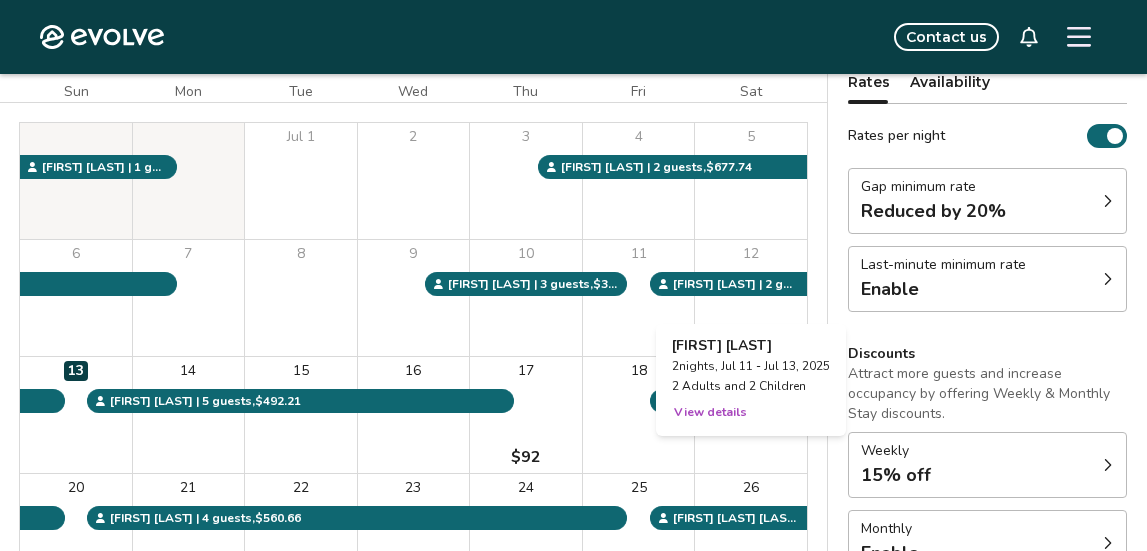 click on "12" at bounding box center [751, 298] 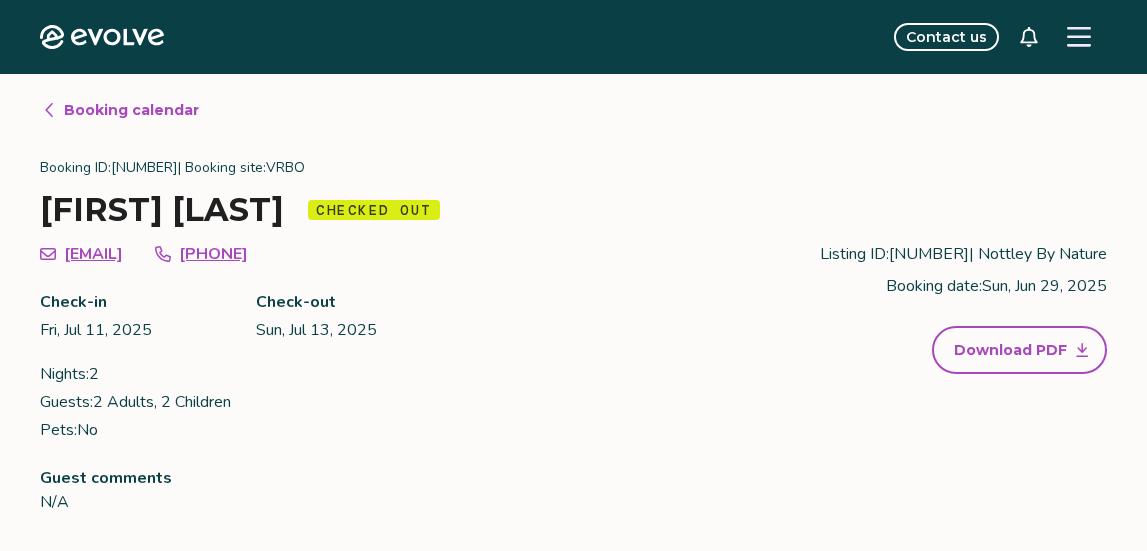 drag, startPoint x: 435, startPoint y: 252, endPoint x: 340, endPoint y: 254, distance: 95.02105 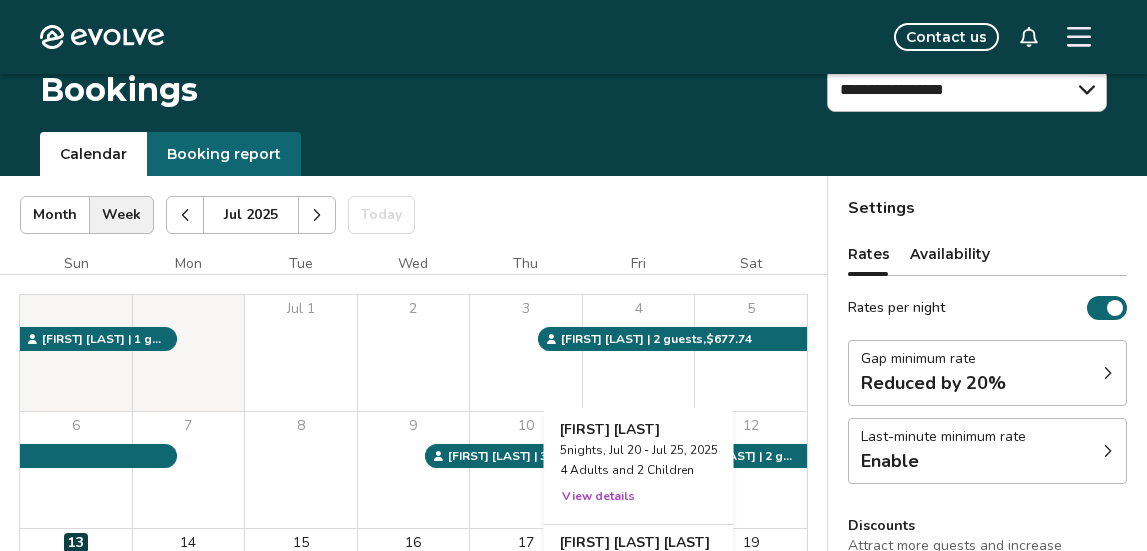 scroll, scrollTop: 1, scrollLeft: 0, axis: vertical 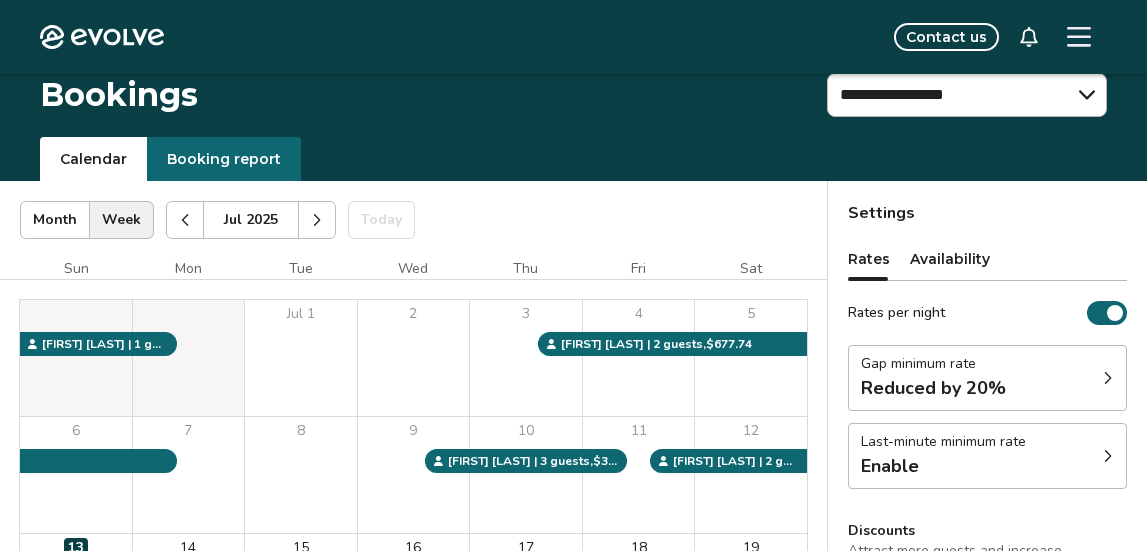 click 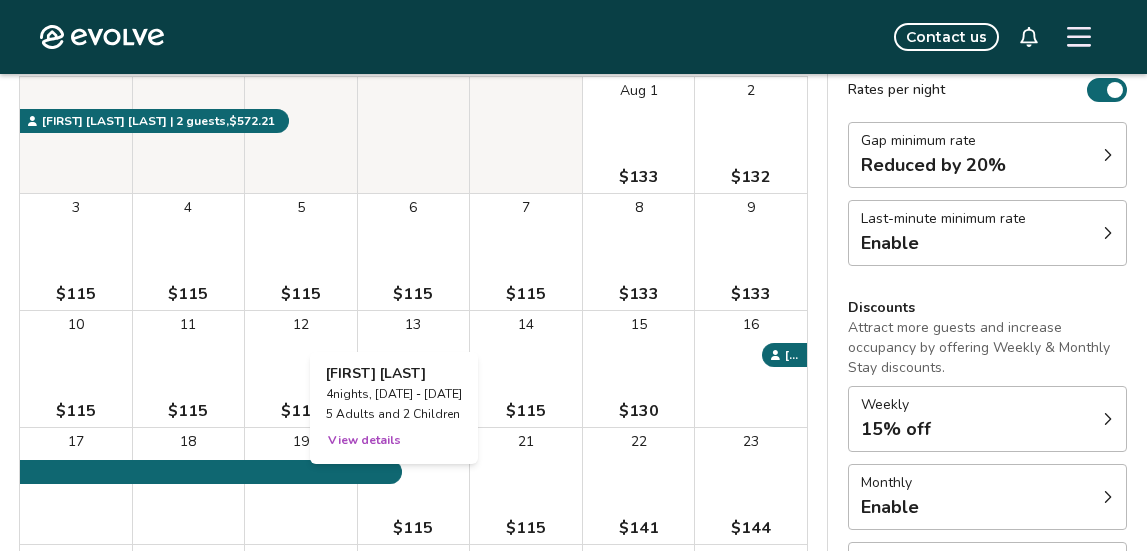 scroll, scrollTop: 231, scrollLeft: 0, axis: vertical 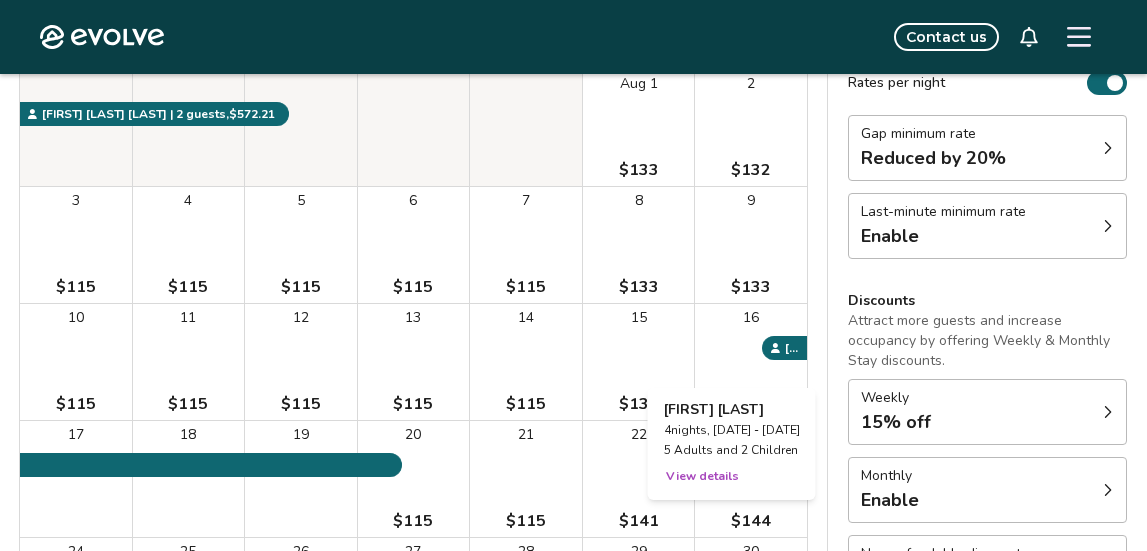 click on "16" at bounding box center [751, 362] 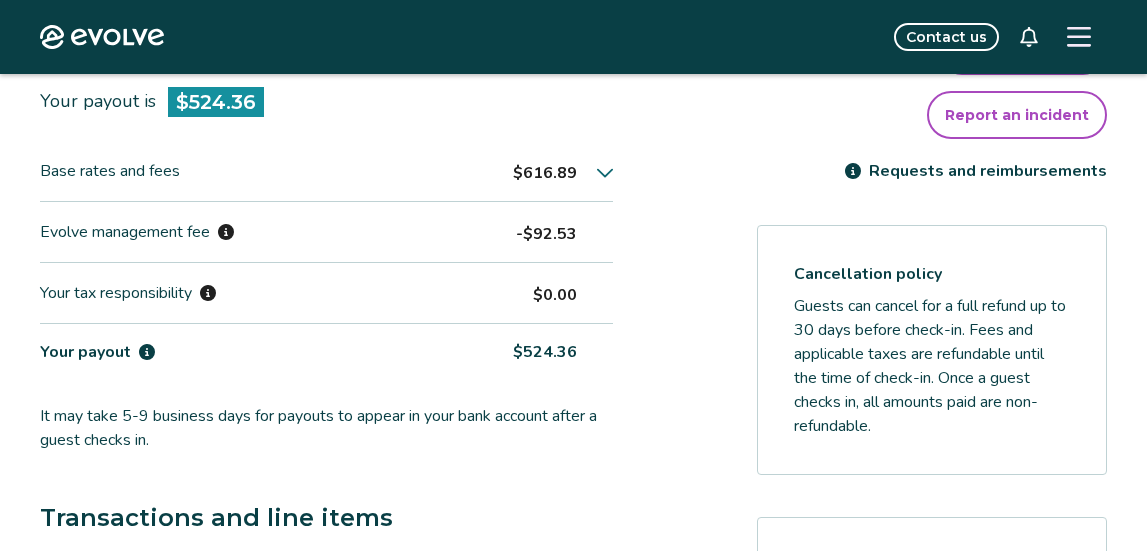 scroll, scrollTop: 604, scrollLeft: 0, axis: vertical 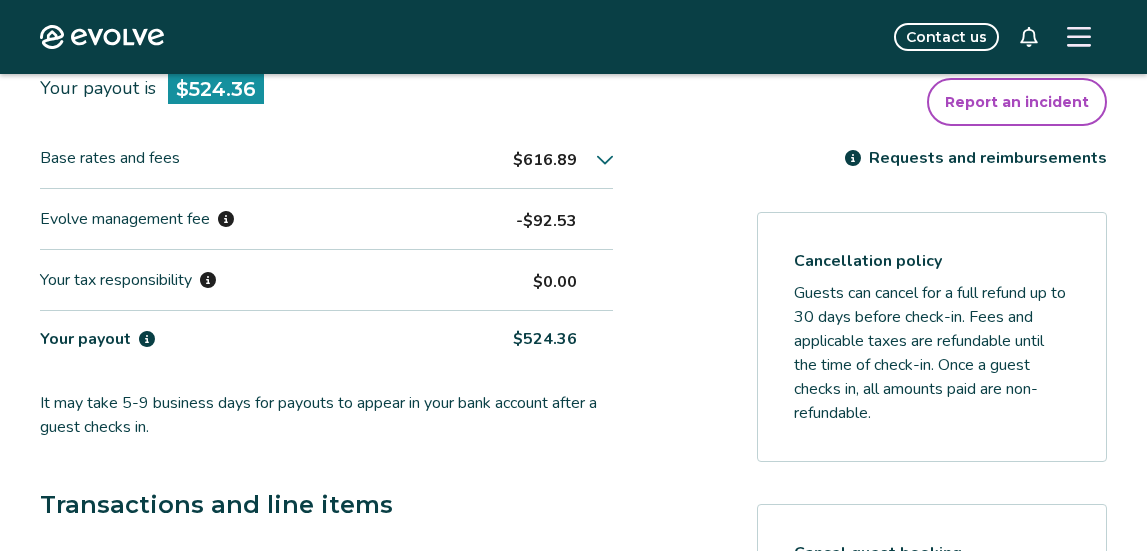click 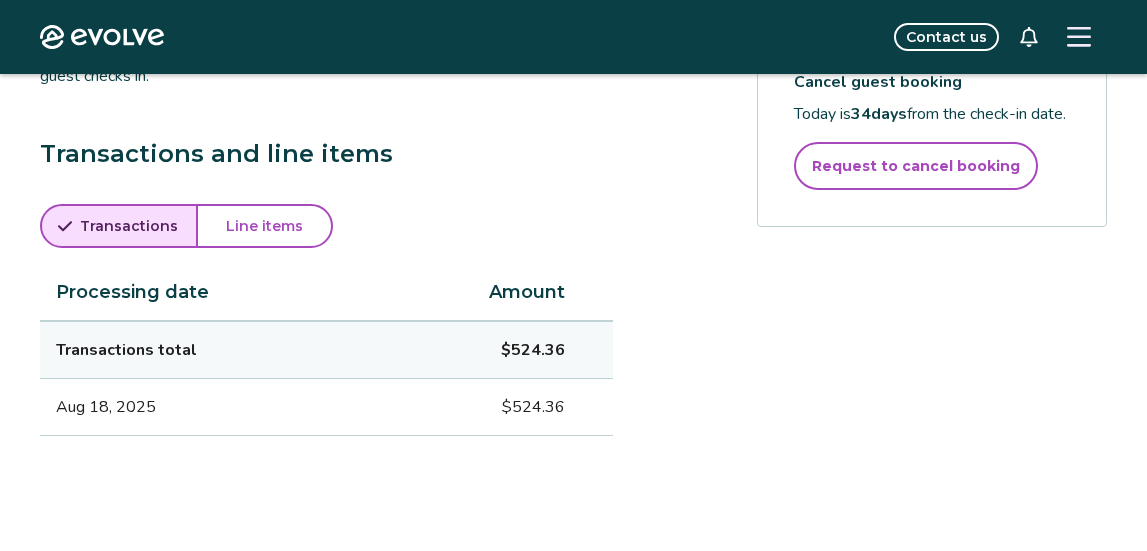 scroll, scrollTop: 1091, scrollLeft: 0, axis: vertical 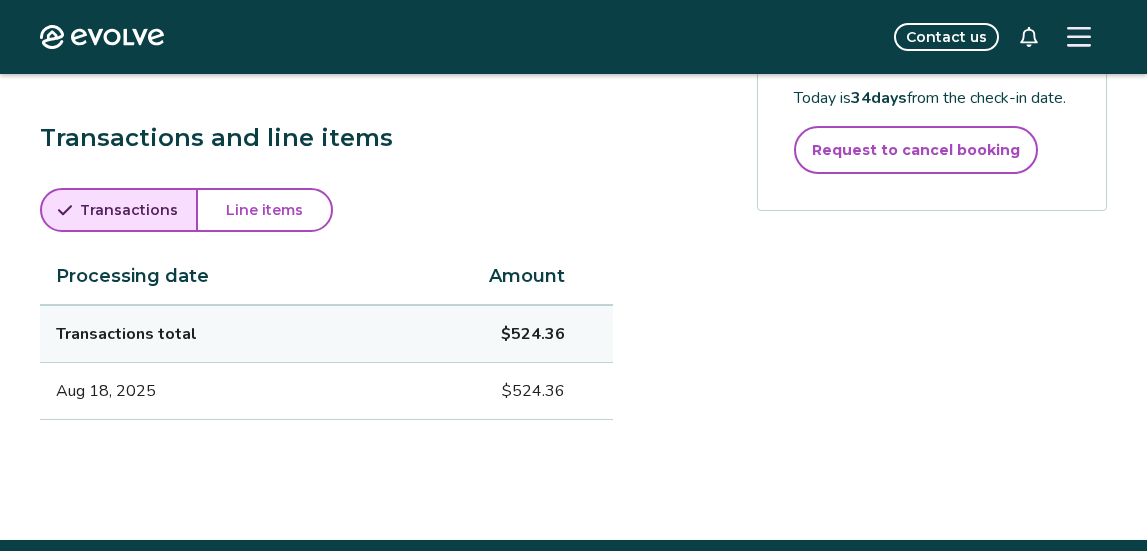 click on "Line items" at bounding box center (264, 210) 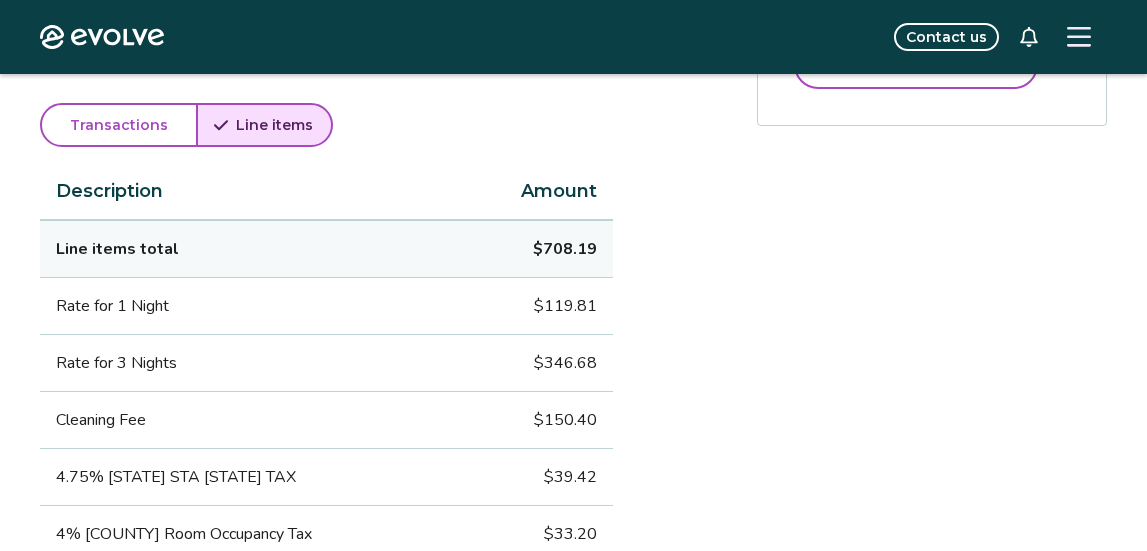 scroll, scrollTop: 1177, scrollLeft: 0, axis: vertical 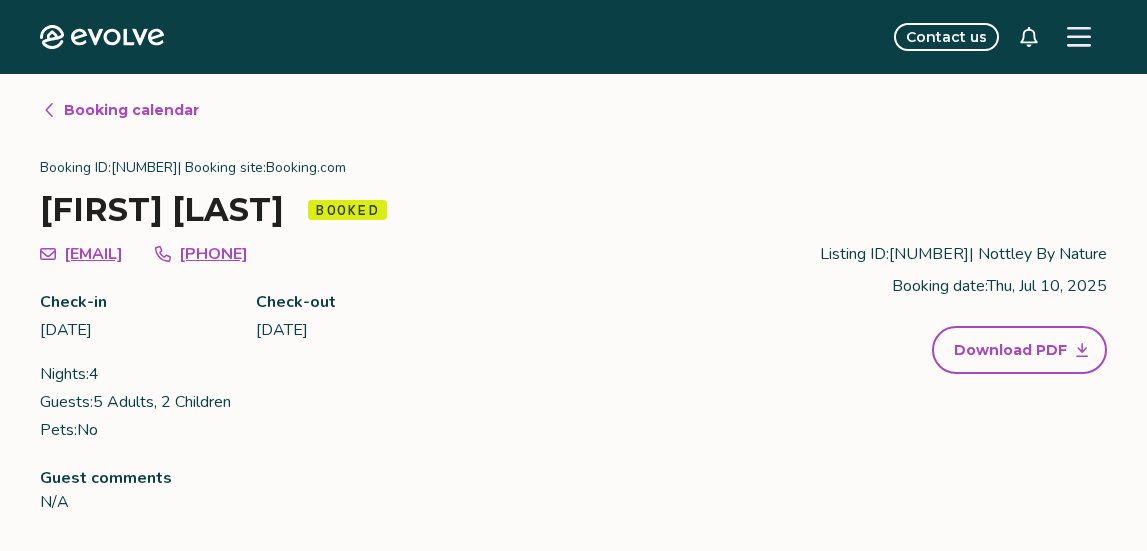 click on "Booking calendar" at bounding box center (131, 110) 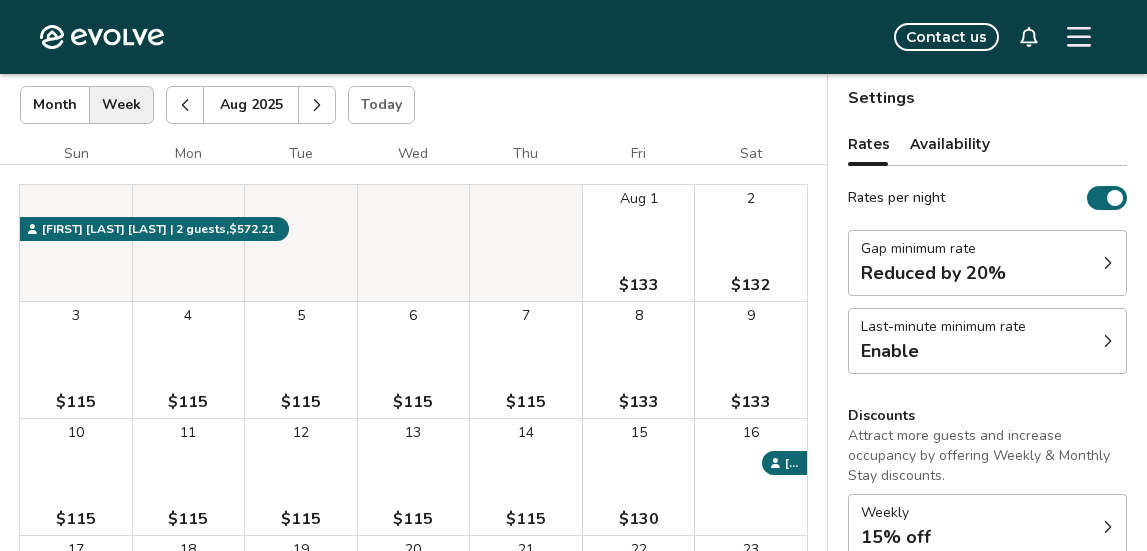 scroll, scrollTop: 0, scrollLeft: 0, axis: both 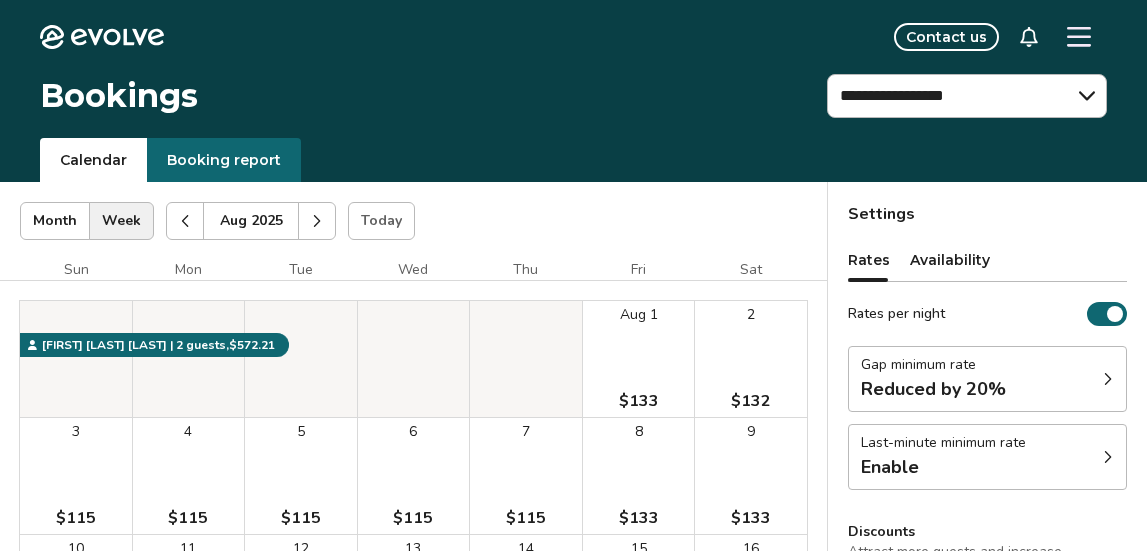 click at bounding box center (317, 221) 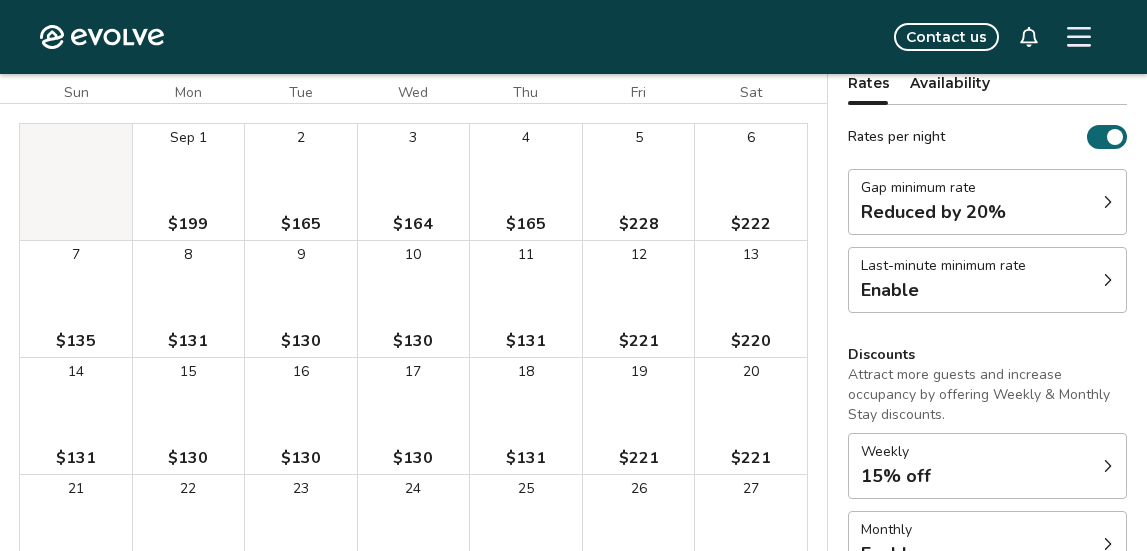 scroll, scrollTop: 179, scrollLeft: 0, axis: vertical 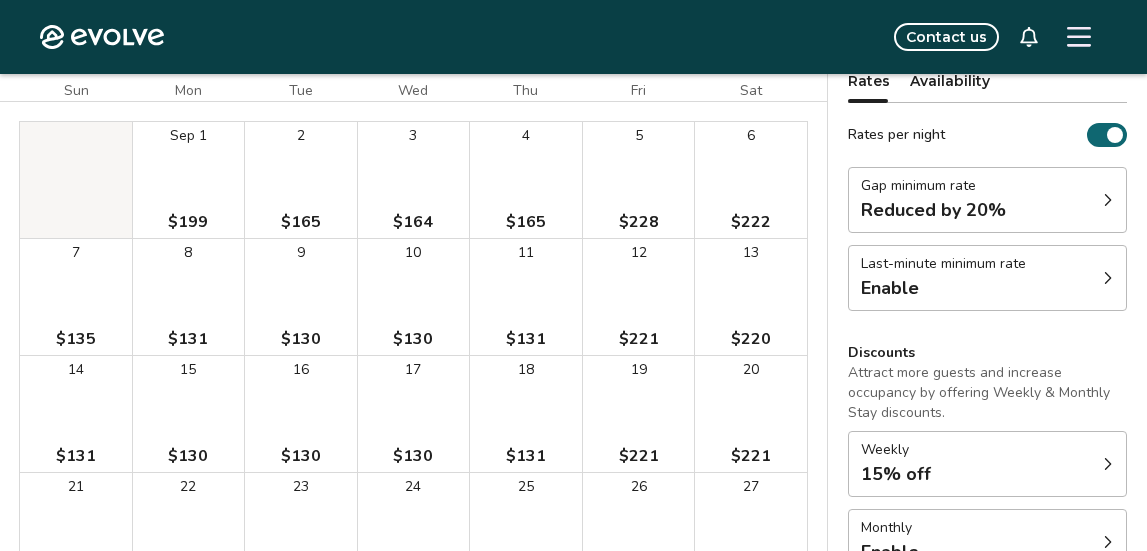 click on "Reduced by 20%" at bounding box center (933, 210) 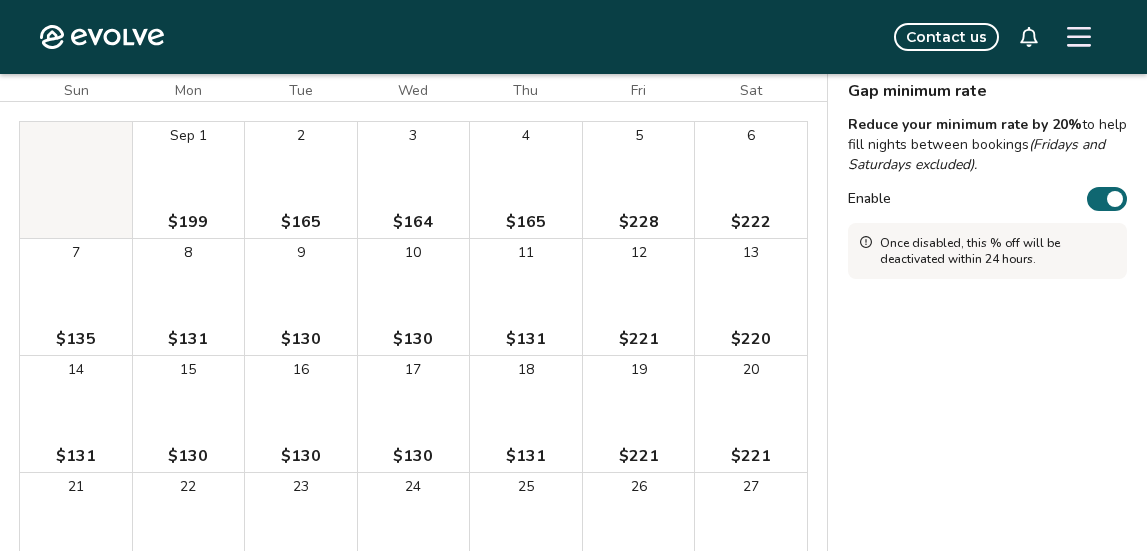 click on "Contact us" at bounding box center [647, 37] 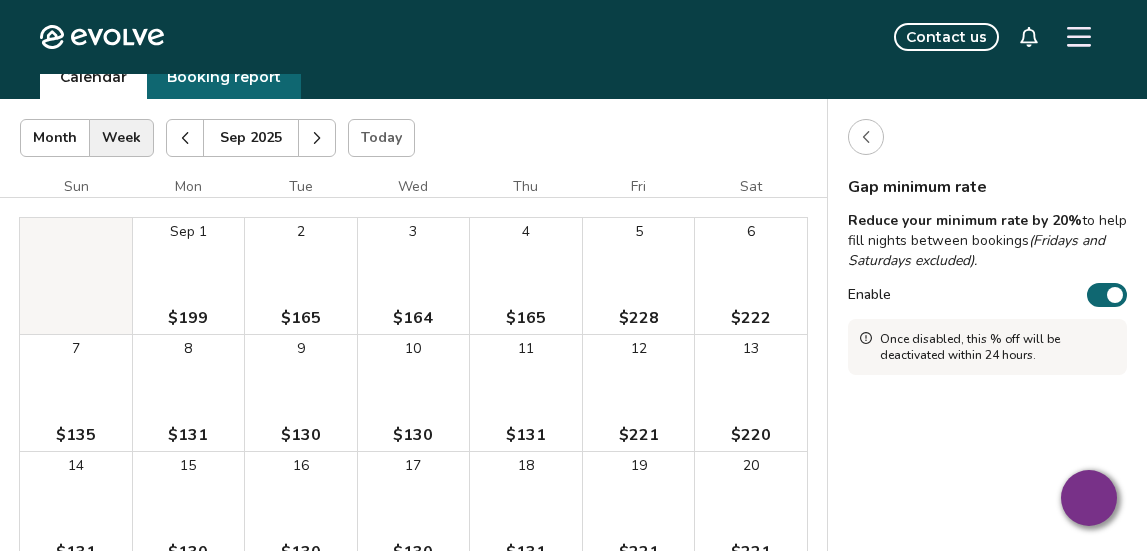 scroll, scrollTop: 0, scrollLeft: 0, axis: both 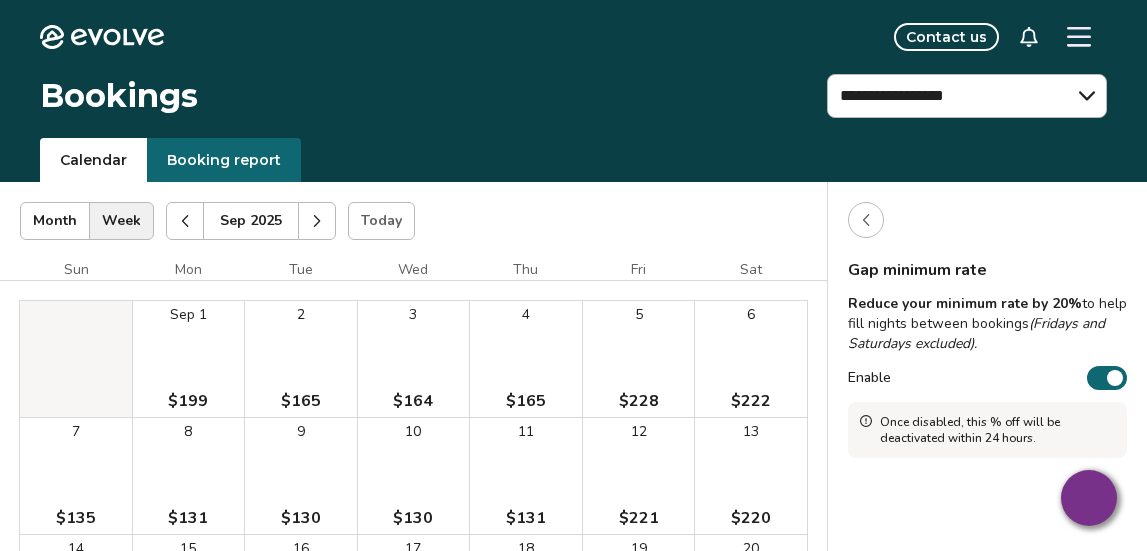 click 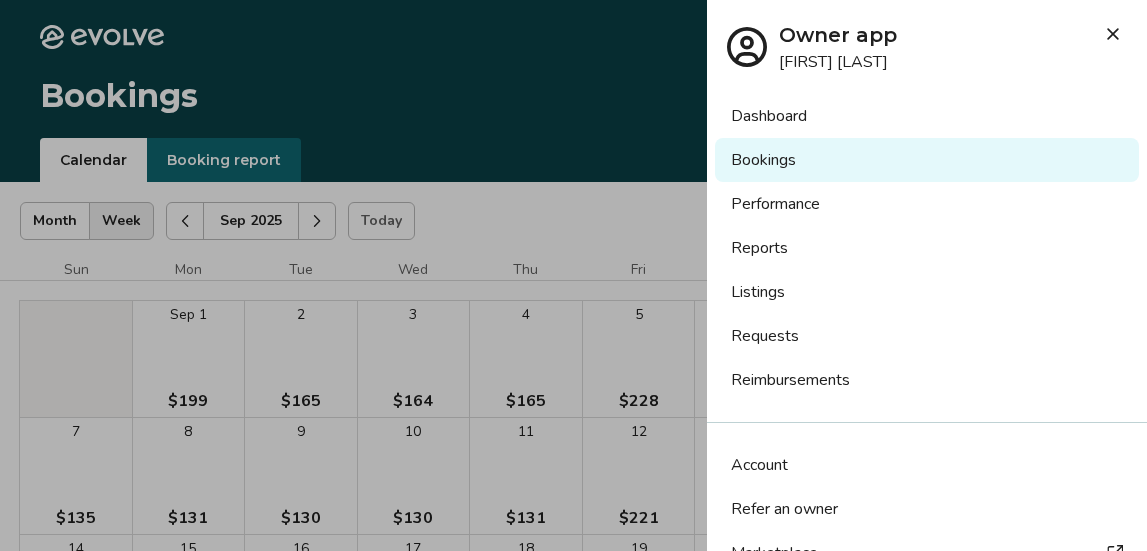 click on "Bookings" at bounding box center (927, 160) 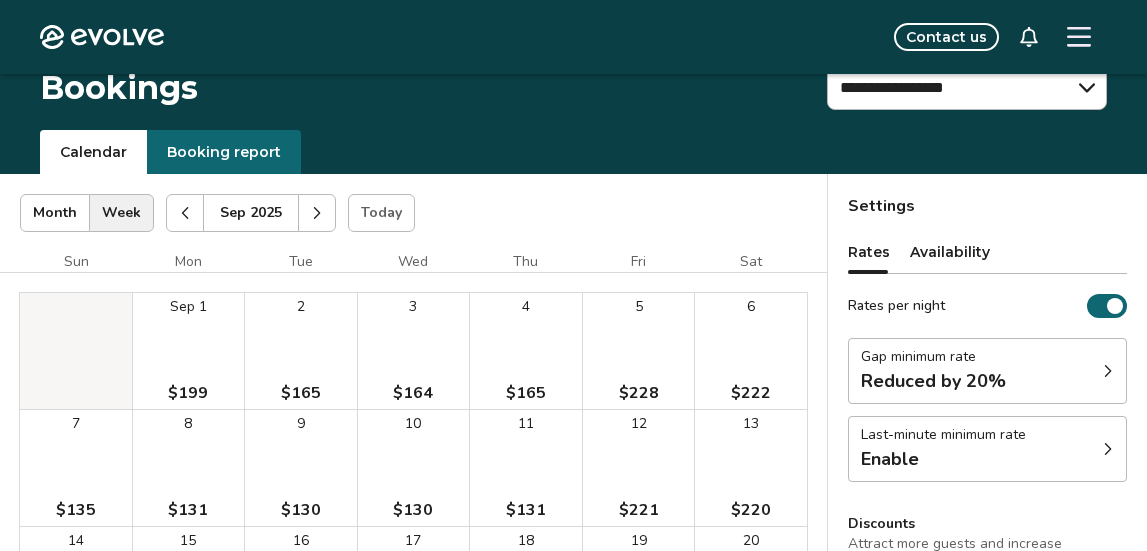 scroll, scrollTop: 0, scrollLeft: 0, axis: both 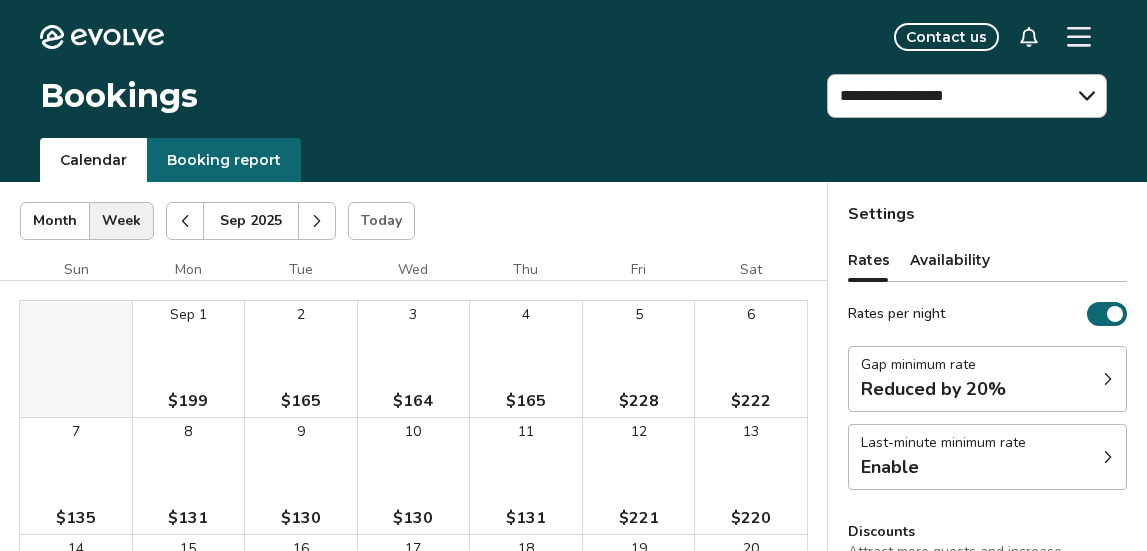 click at bounding box center (317, 221) 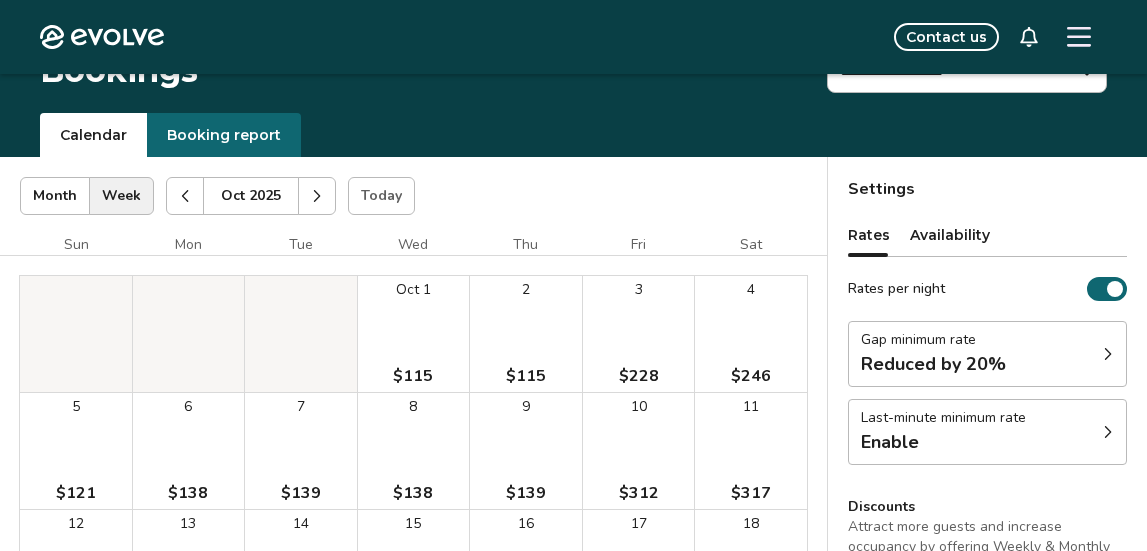 scroll, scrollTop: 0, scrollLeft: 0, axis: both 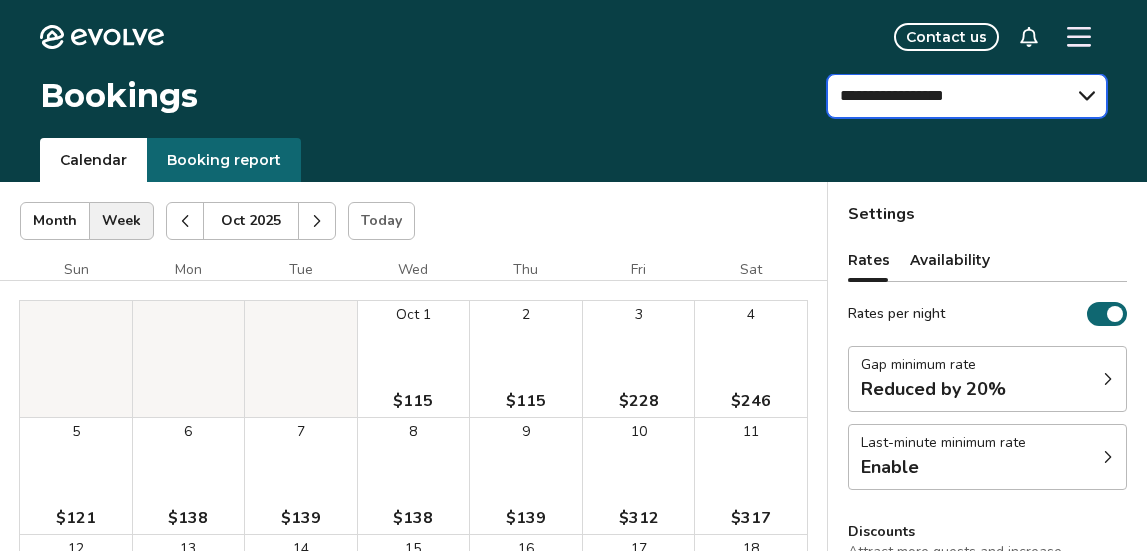 select on "**********" 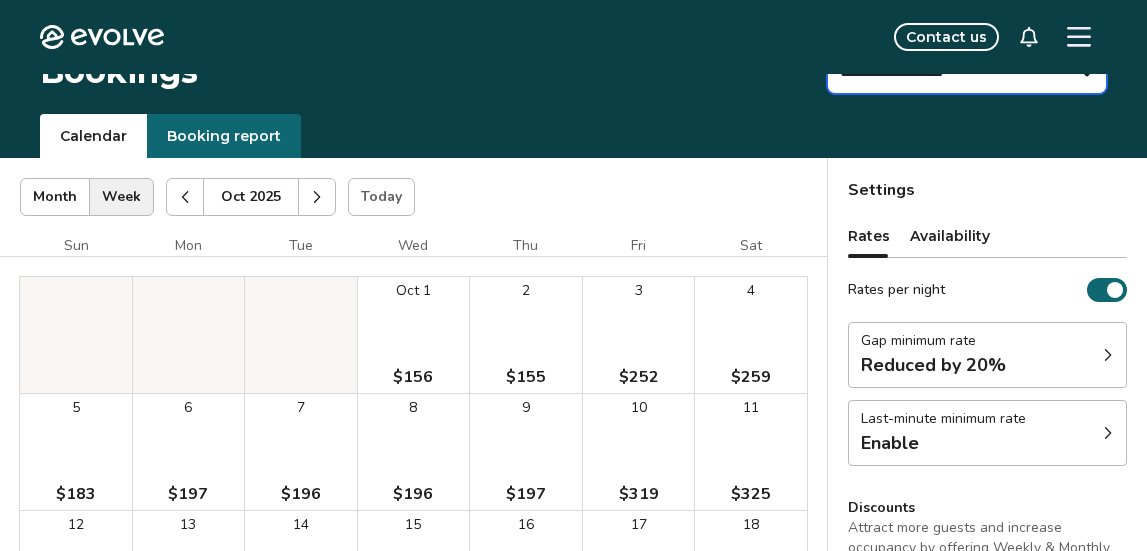 scroll, scrollTop: 0, scrollLeft: 0, axis: both 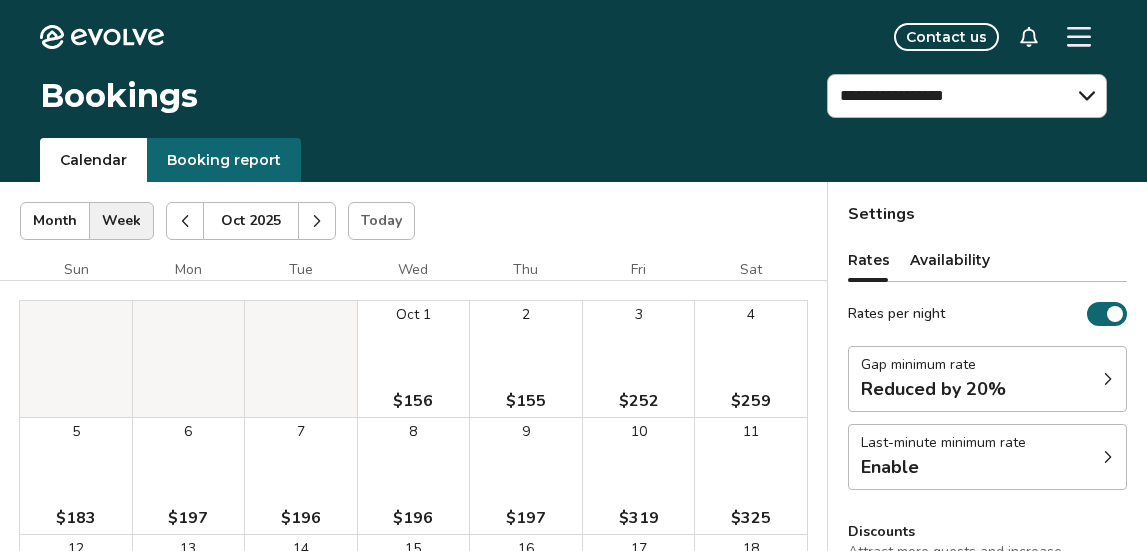 click 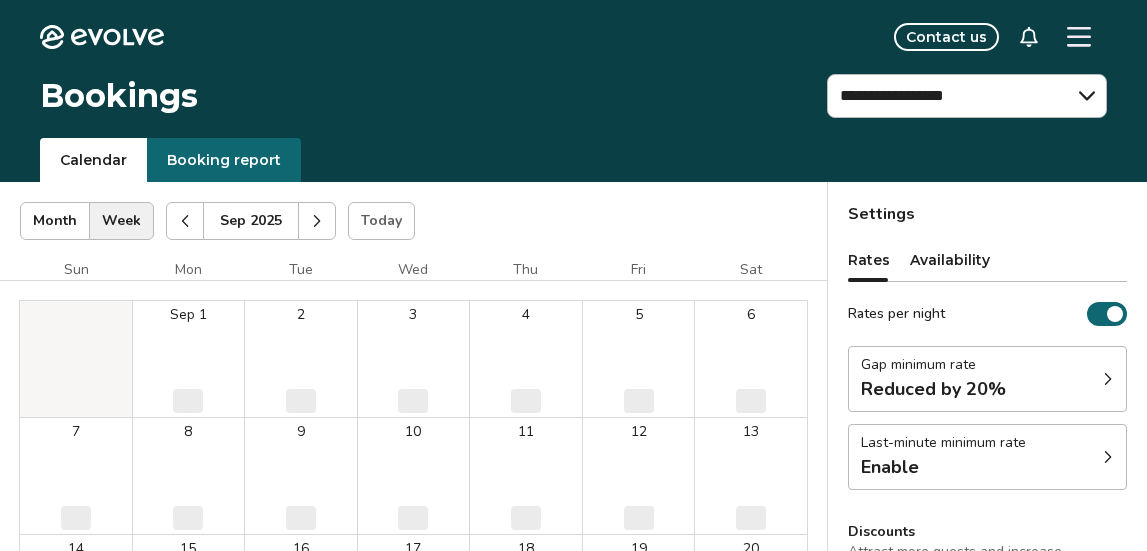 click 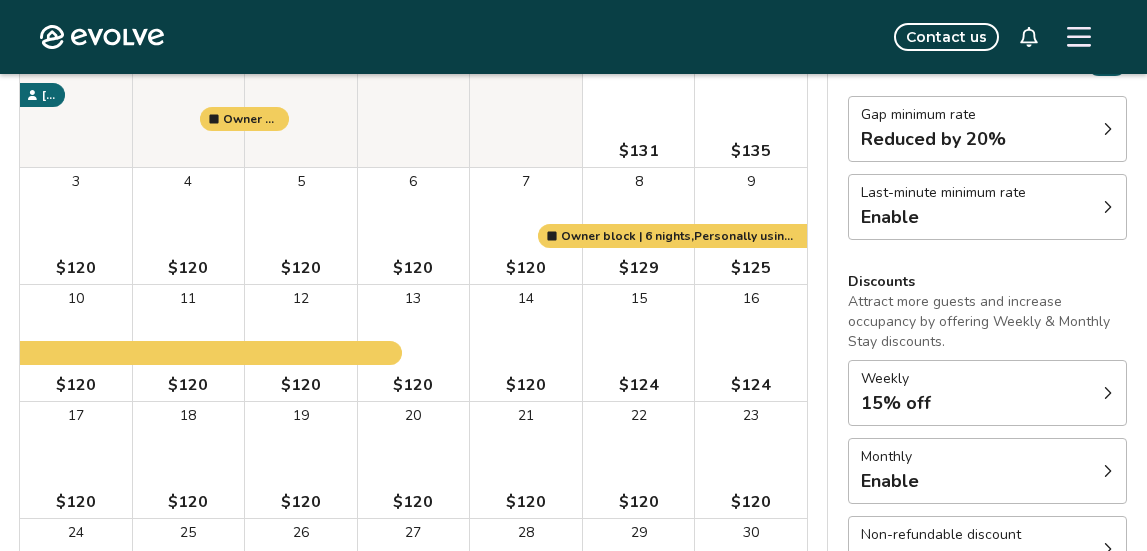 scroll, scrollTop: 0, scrollLeft: 0, axis: both 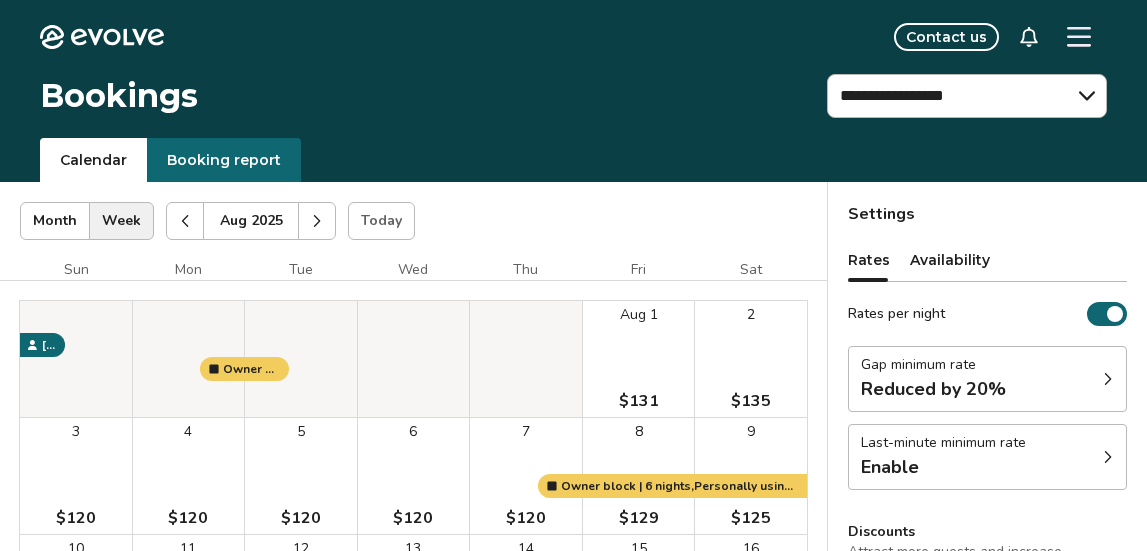 click 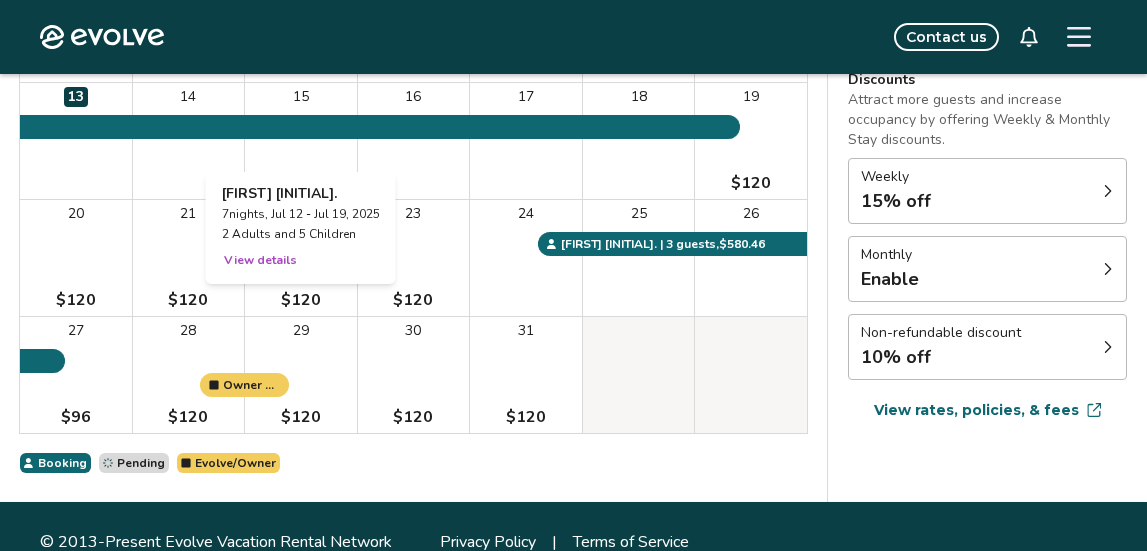 scroll, scrollTop: 0, scrollLeft: 0, axis: both 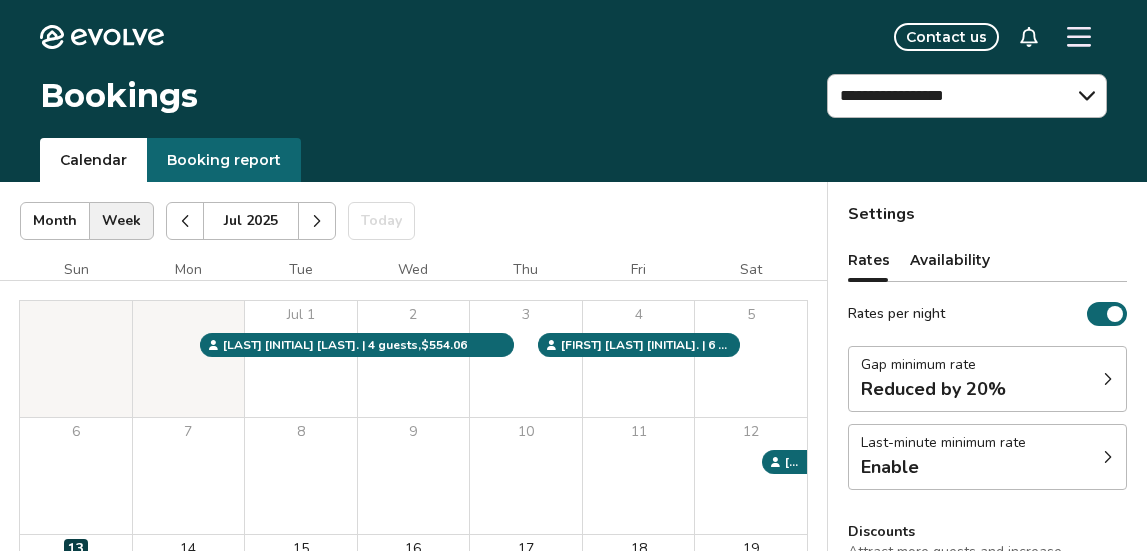 click on "Calendar" at bounding box center [93, 160] 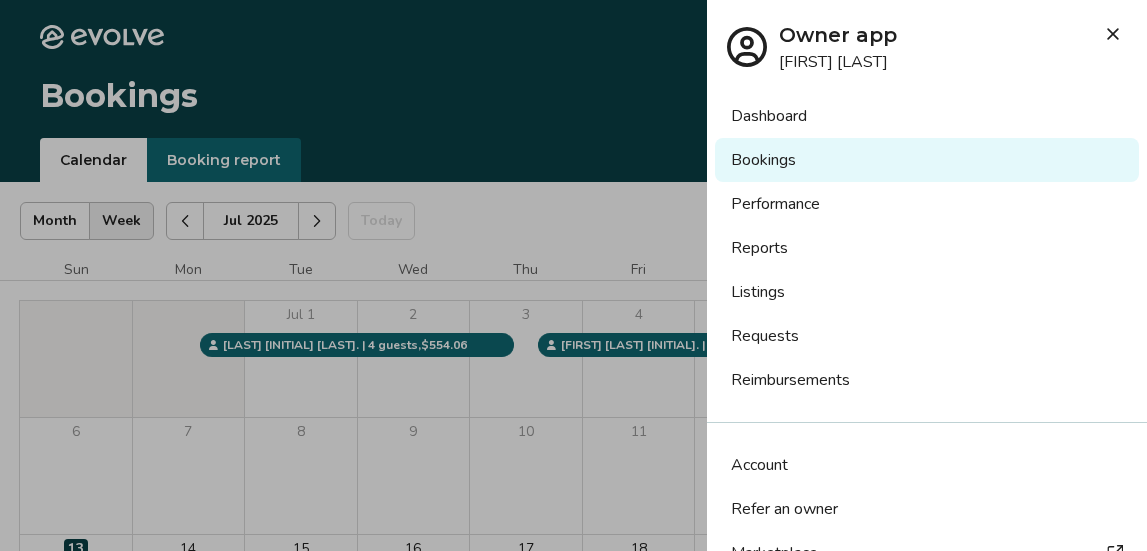 click on "Reports" at bounding box center [927, 248] 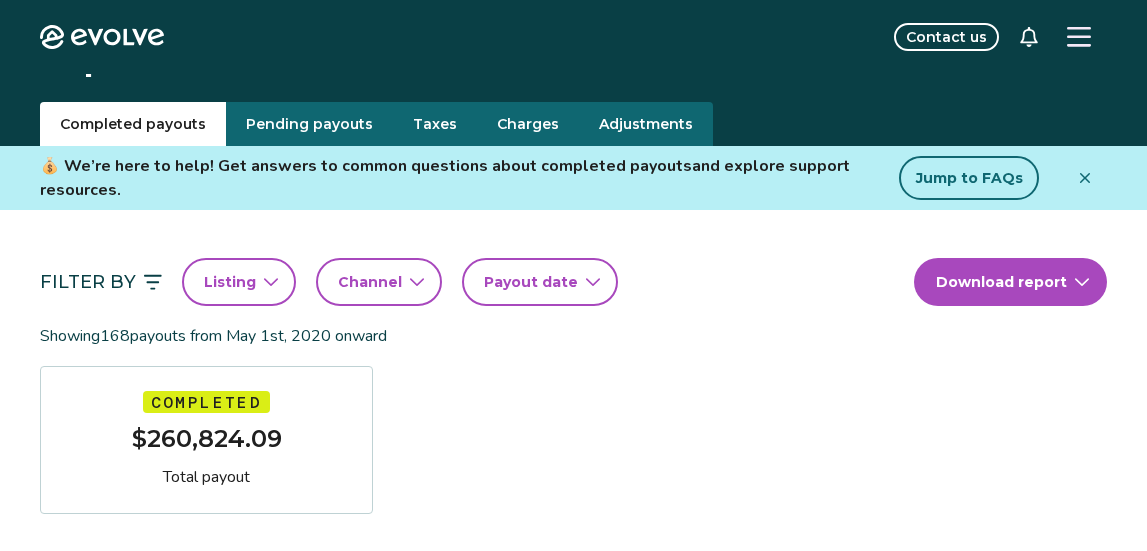 scroll, scrollTop: 0, scrollLeft: 0, axis: both 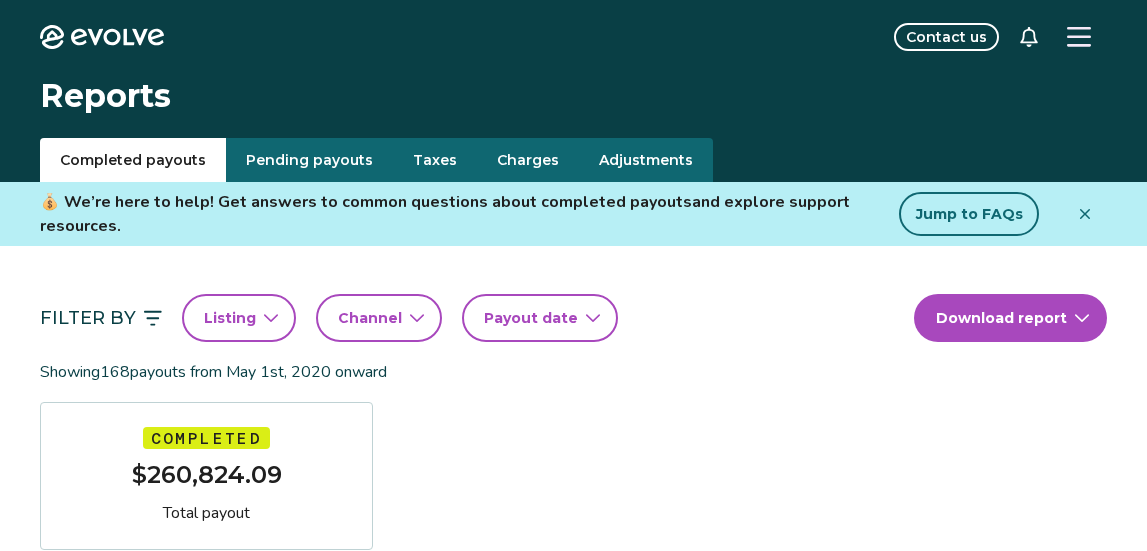 click on "Listing" at bounding box center [230, 318] 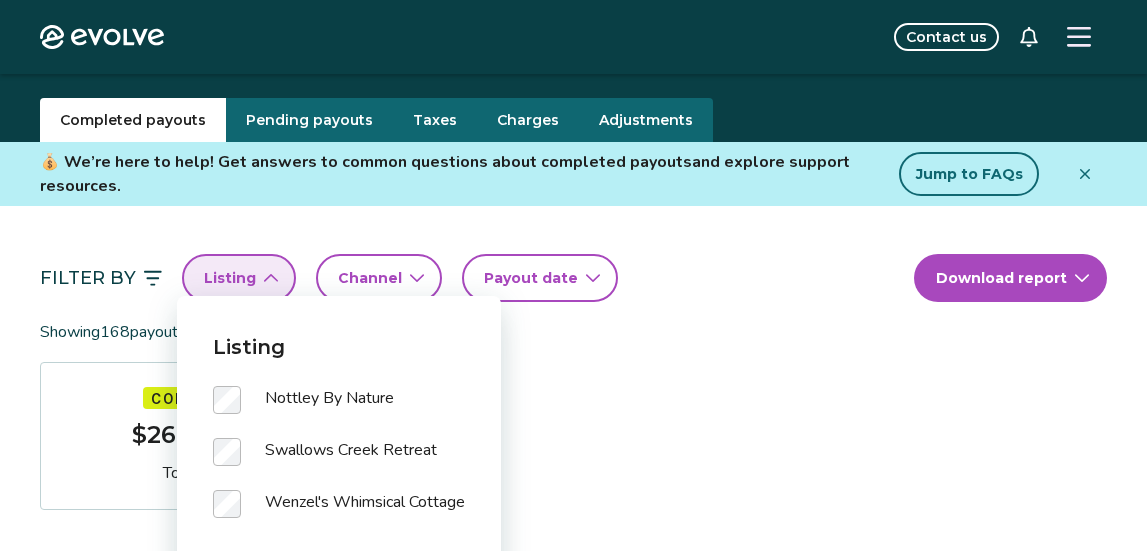 scroll, scrollTop: 59, scrollLeft: 0, axis: vertical 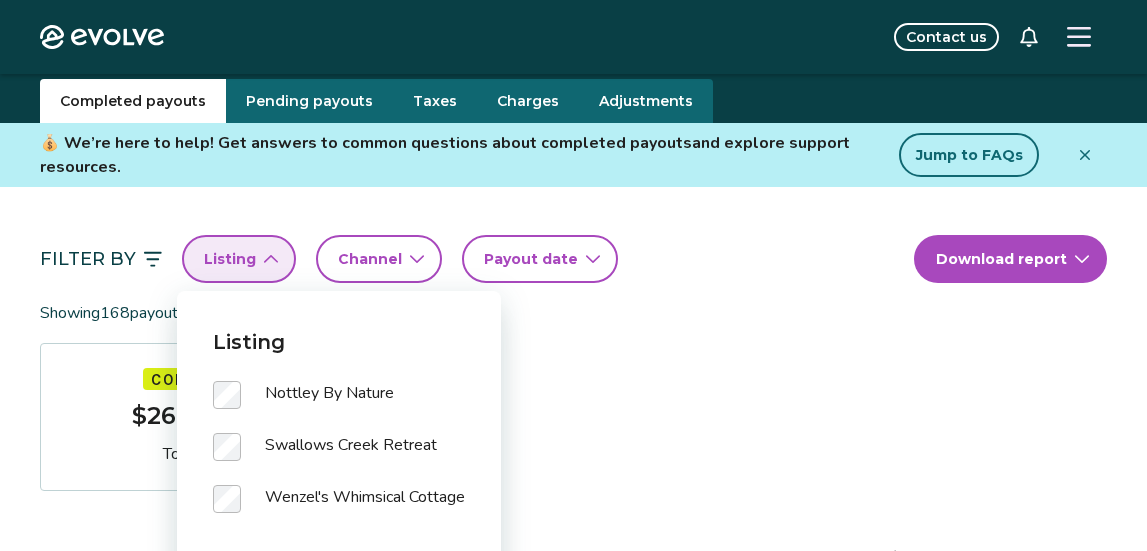 click on "Filter By  Listing Channel Payout date Download   report Showing  168  payouts   from [MONTH] [DAY], [YEAR] onward Completed $260,824.09 Total payout Payout Date Guest Trip dates Booking ID Payout Jul [DAY], [YEAR] [FIRST] [LAST] Jul [DAY] - Jul [DAY], [YEAR] 14806970 $384.11 Jul [DAY], [YEAR] [FIRST] [LAST] Jul [DAY] - Jul [DAY], [YEAR] 14704936 $304.24 Jul [DAY], [YEAR] [FIRST] [LAST] Jr. Jul [DAY] - Jul [DAY], [YEAR] 14784304 $465.84 Jul [DAY], [YEAR] [FIRST] [LAST] Jul [DAY] - Jul [DAY], [YEAR] 14660246 $677.74 Jul [DAY], [YEAR] [FIRST] [LAST] Jun [DAY] - Jul [DAY], [YEAR] 14808682 $554.06 Jun [DAY], [YEAR] [FIRST] [LAST] Jun [DAY] - Jun [DAY], [YEAR] 14745318 $479.03 Jun [DAY], [YEAR] [FIRST] [LAST] Jun [DAY] - Jun [DAY], [YEAR] 14778326 $656.30 Jun [DAY], [YEAR] [FIRST] [LAST] Jun [DAY] - Jun [DAY], [YEAR] 14628728 $418.02 Jun [DAY], [YEAR] [FIRST] [LAST] Jun [DAY] - Jun [DAY], [YEAR] 14581919 $454.80 Jun [DAY], [YEAR] [FIRST] [LAST] Jun [DAY] - Jun [DAY], [YEAR] 14627843 $387.60 Jun [DAY], [YEAR] [FIRST] [LAST] Jun [DAY] - Jun [DAY], [YEAR] 14623051 $421.32 May [DAY], [YEAR] [FIRST] [LAST] May [DAY] - Jun [DAY], [YEAR] 14610062 $520.74 May [DAY], [YEAR] [FIRST] [LAST] [YEAR] 14399394 1" at bounding box center [573, 1038] 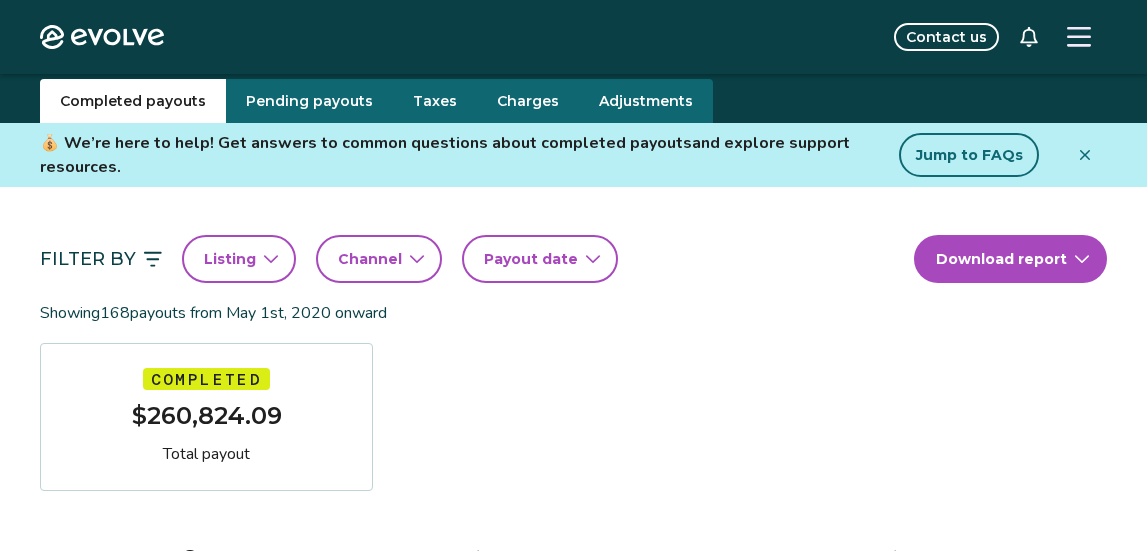 click on "Listing" at bounding box center [230, 259] 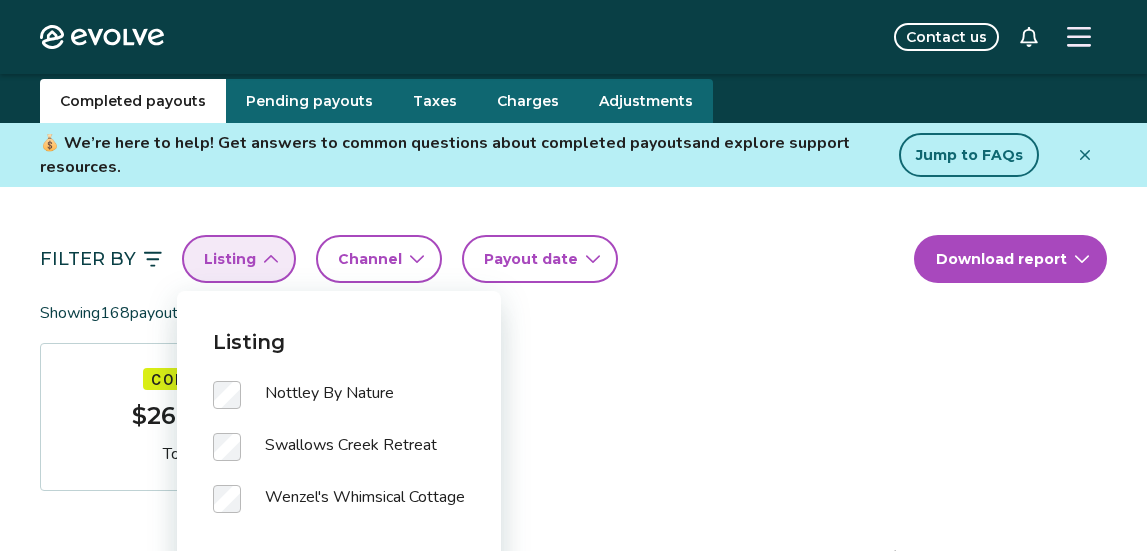 click on "Channel" at bounding box center [370, 259] 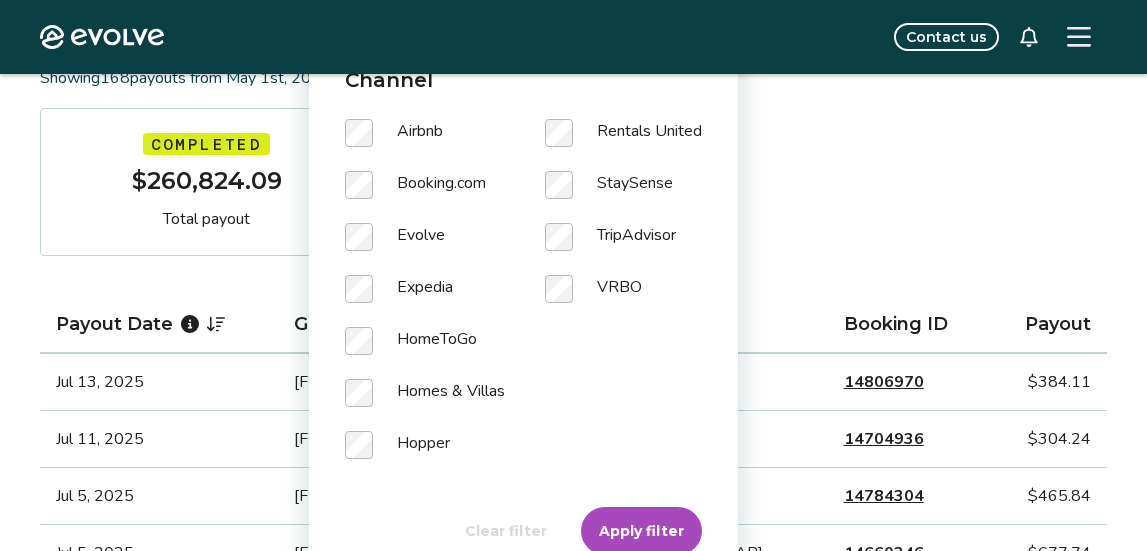 scroll, scrollTop: 366, scrollLeft: 0, axis: vertical 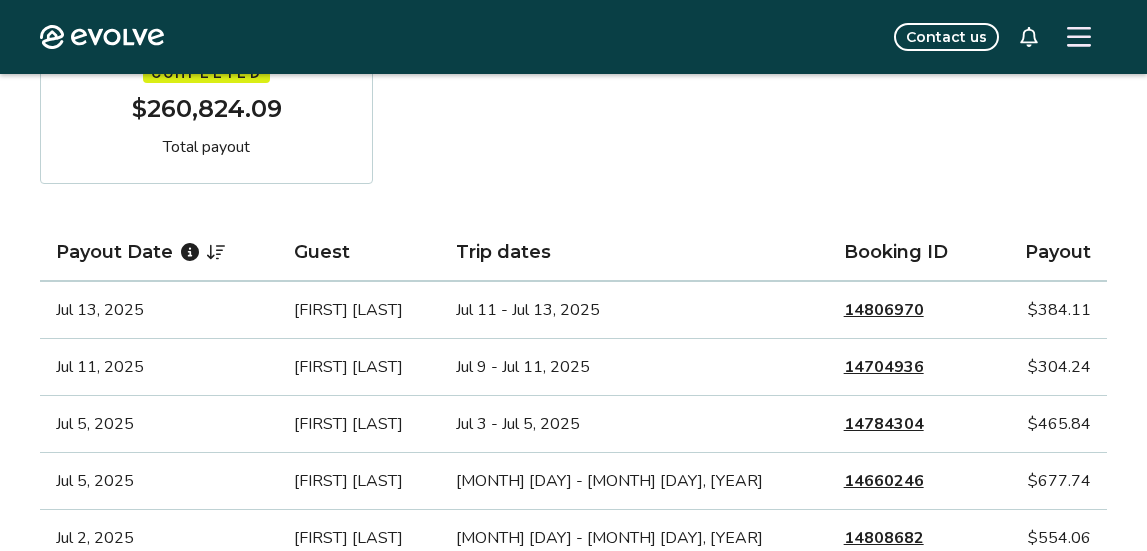 click on "Filter By  Listing Channel Payout date Download   report Showing  168  payouts   from May 1st, 2020 onward Completed $260,824.09 Total payout Payout Date Guest Trip dates Booking ID Payout Jul 13, 2025 Michelle Graves Jul 11 - Jul 13, 2025 14806970 $384.11 Jul 11, 2025 Sena Glessner Jul 9 - Jul 11, 2025 14704936 $304.24 Jul 5, 2025 Roy Steele Jr. Jul 3 - Jul 5, 2025 14784304 $465.84 Jul 5, 2025 Brannan Wilsn Jul 3 - Jul 7, 2025 14660246 $677.74 Jul 2, 2025 Mynor De Leon Jun 30 - Jul 3, 2025 14808682 $554.06 Jun 29, 2025 Tina Wilson Jun 27 - Jun 30, 2025 14745318 $479.03 Jun 25, 2025 Mynor De Leon Jun 23 - Jun 27, 2025 14778326 $656.30 Jun 24, 2025 Erika Elizabeth Hanson Jun 22 - Jun 26, 2025 14628728 $418.02 Jun 21, 2025 Sara Qayyum Jun 19 - Jun 22, 2025 14581919 $454.80 Jun 14, 2025 Nanette Cain Jun 12 - Jun 15, 2025 14627843 $387.60 Jun 7, 2025 Brittany Ashton Garrett Jun 5 - Jun 9, 2025 14623051 $421.32 May 31, 2025 Rebecca Thomas May 29 - Jun 3, 2025 14610062 $520.74 May 31, 2025 Timothy Pitt 14399394 1" at bounding box center (573, 731) 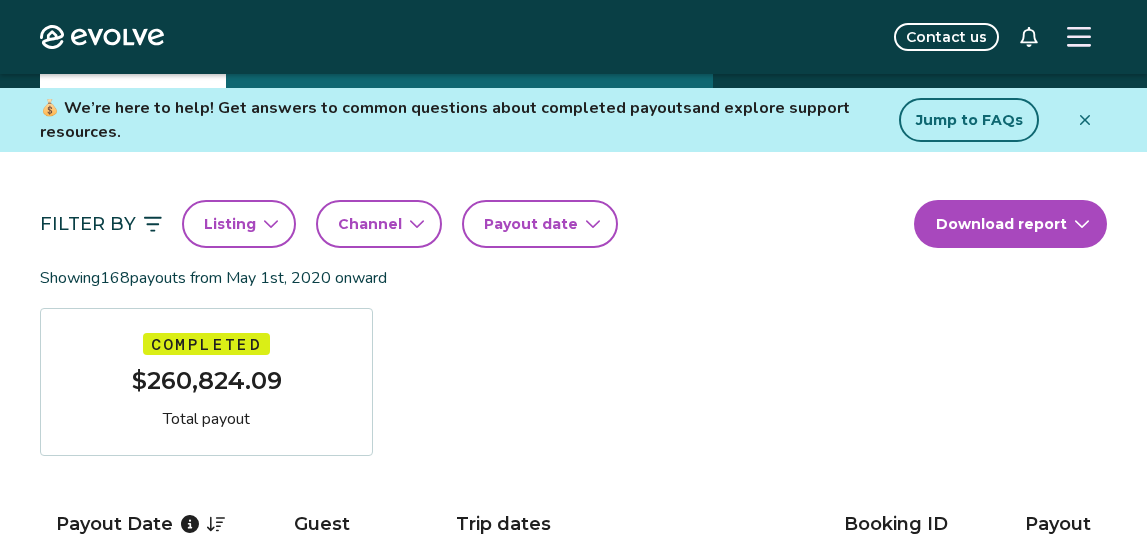 scroll, scrollTop: 85, scrollLeft: 0, axis: vertical 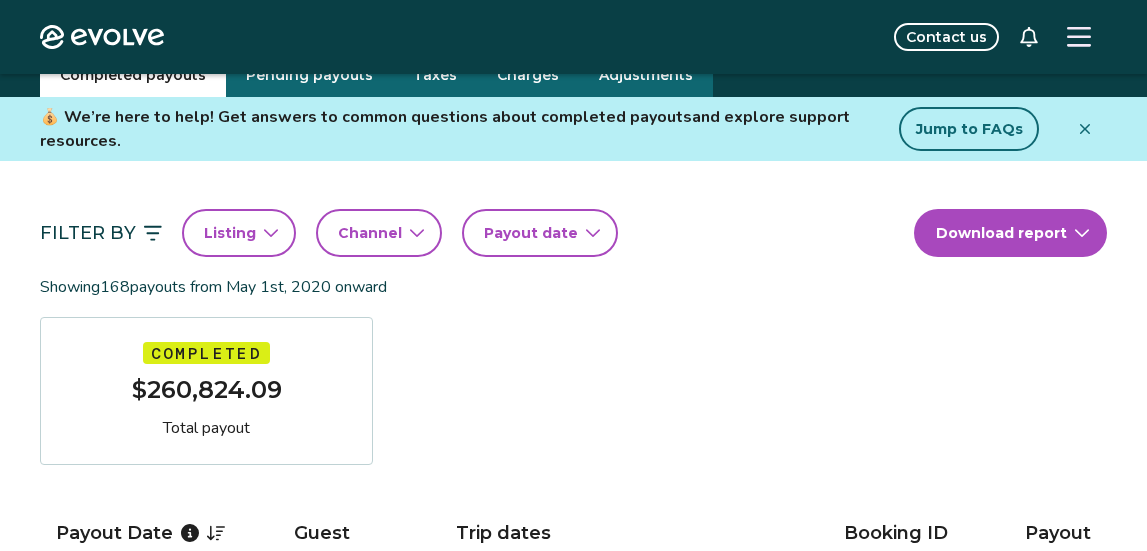 click on "Listing" at bounding box center [239, 233] 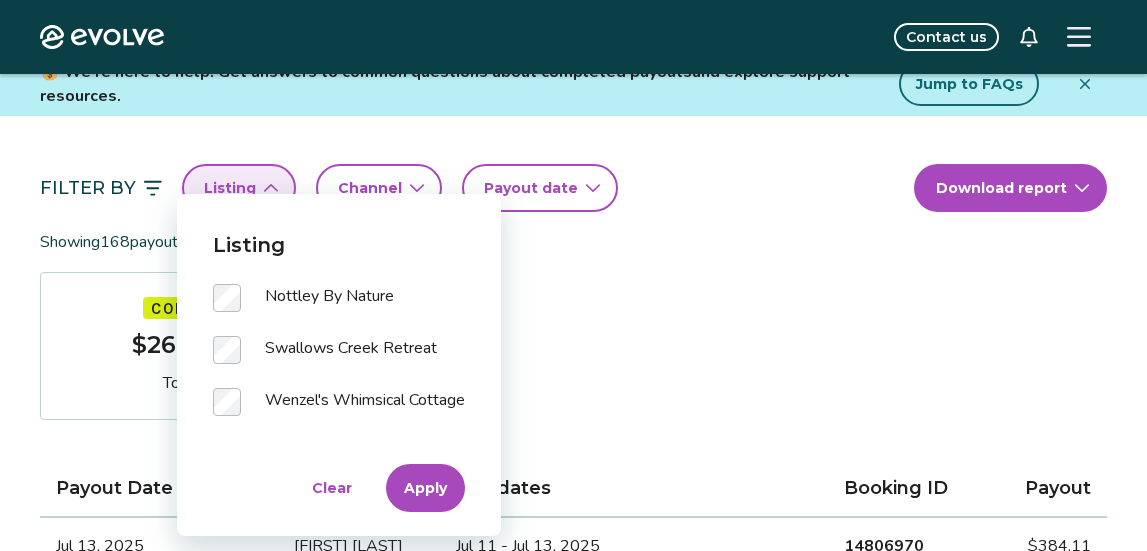 scroll, scrollTop: 157, scrollLeft: 0, axis: vertical 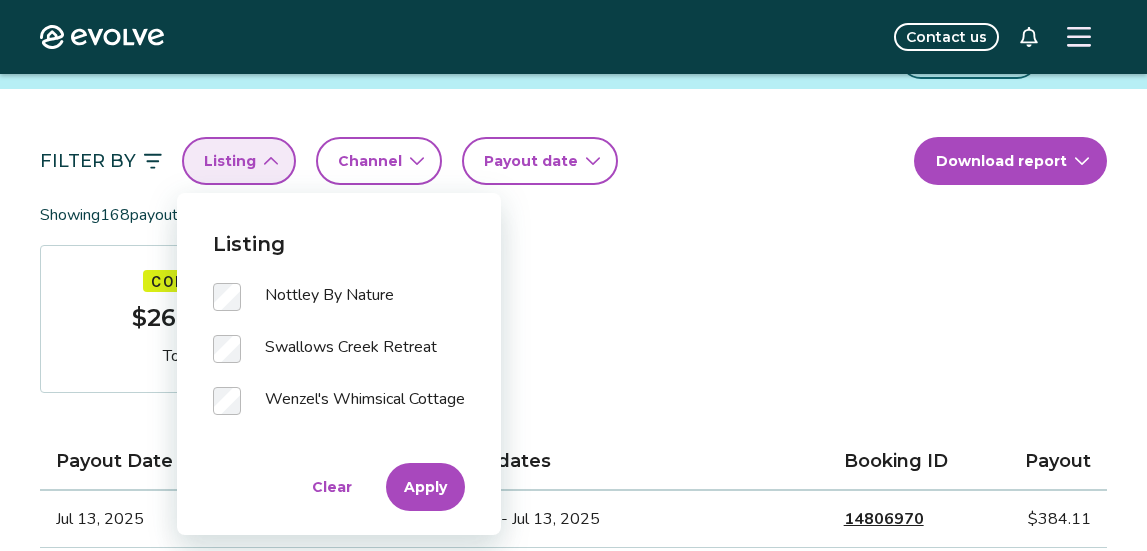 click on "Apply" at bounding box center (425, 487) 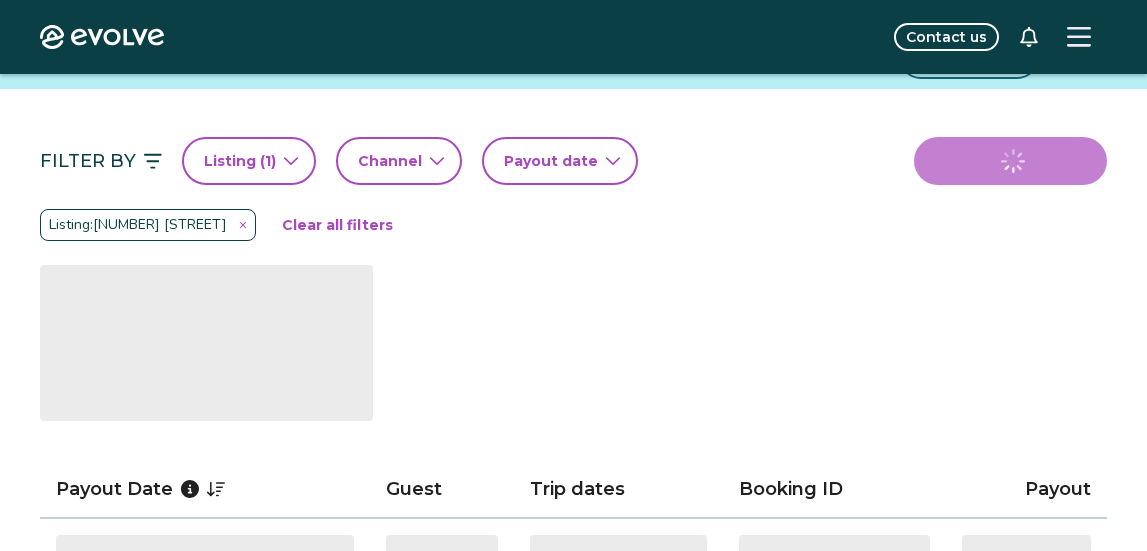 click on "Payout date" at bounding box center (560, 161) 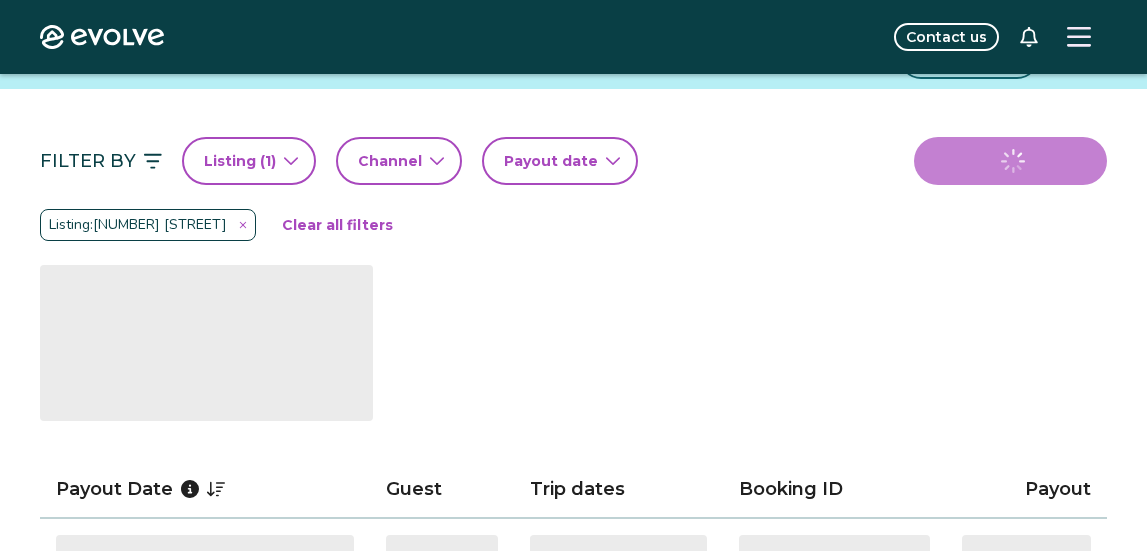 select on "*" 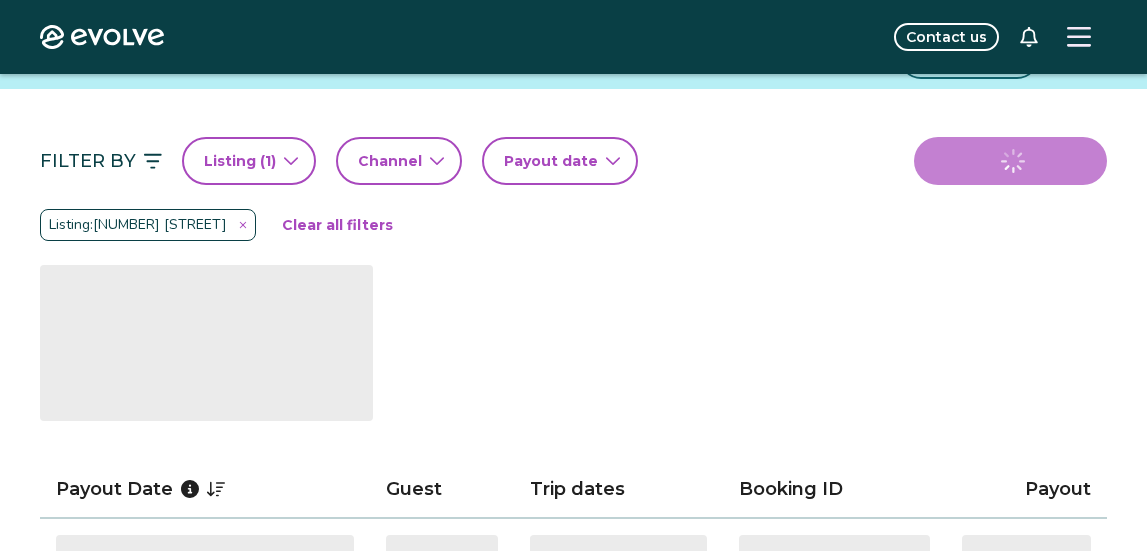 select on "****" 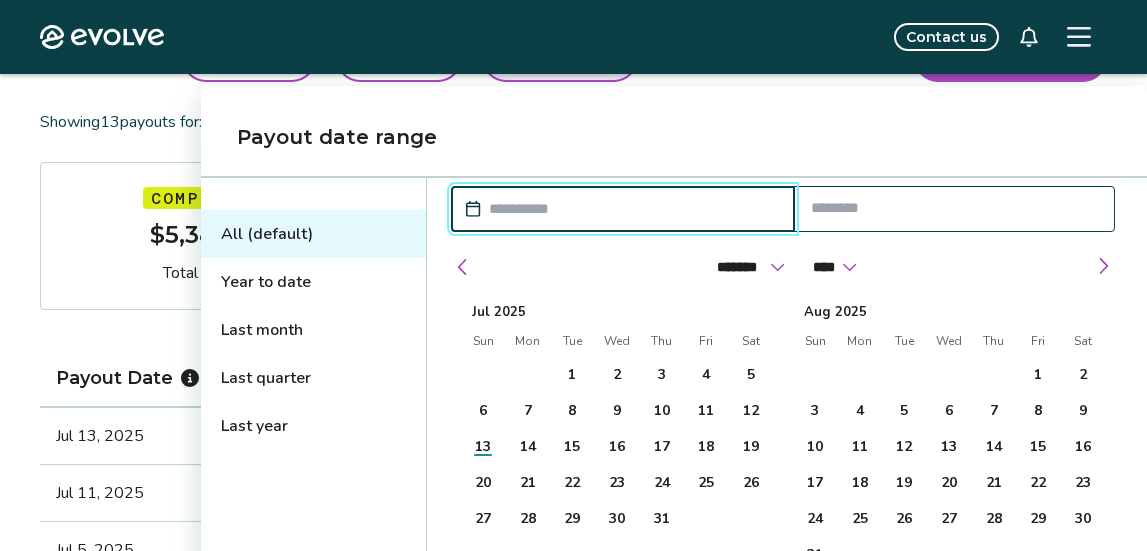 scroll, scrollTop: 264, scrollLeft: 0, axis: vertical 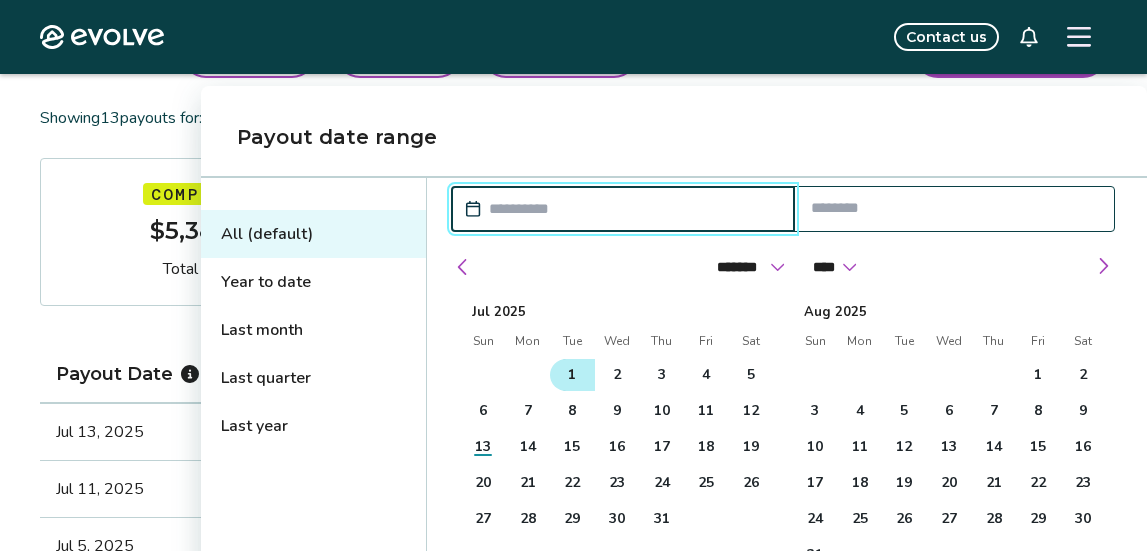 click on "1" at bounding box center (572, 375) 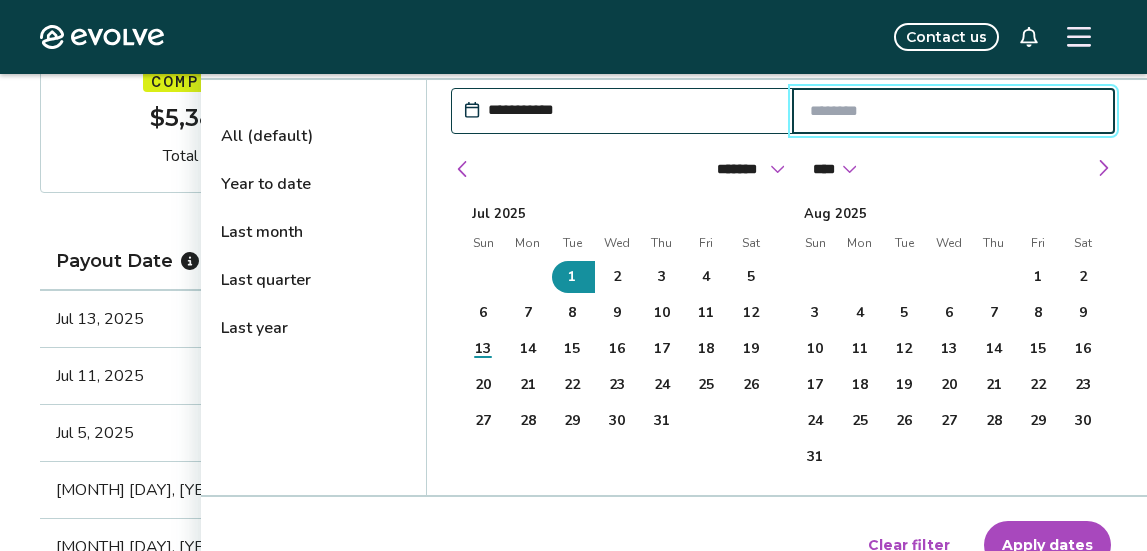 scroll, scrollTop: 401, scrollLeft: 0, axis: vertical 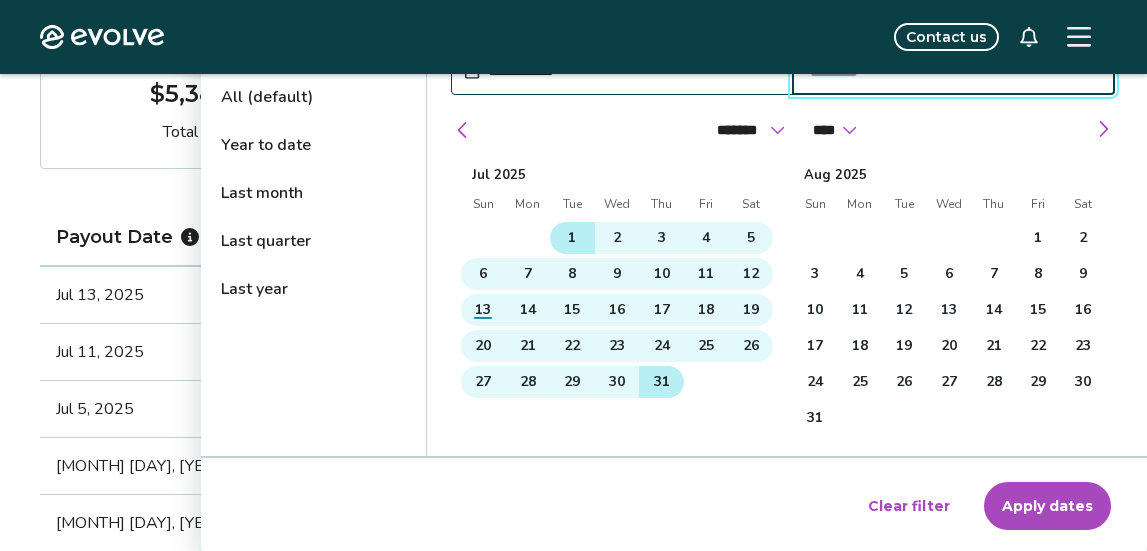 click on "31" at bounding box center (662, 382) 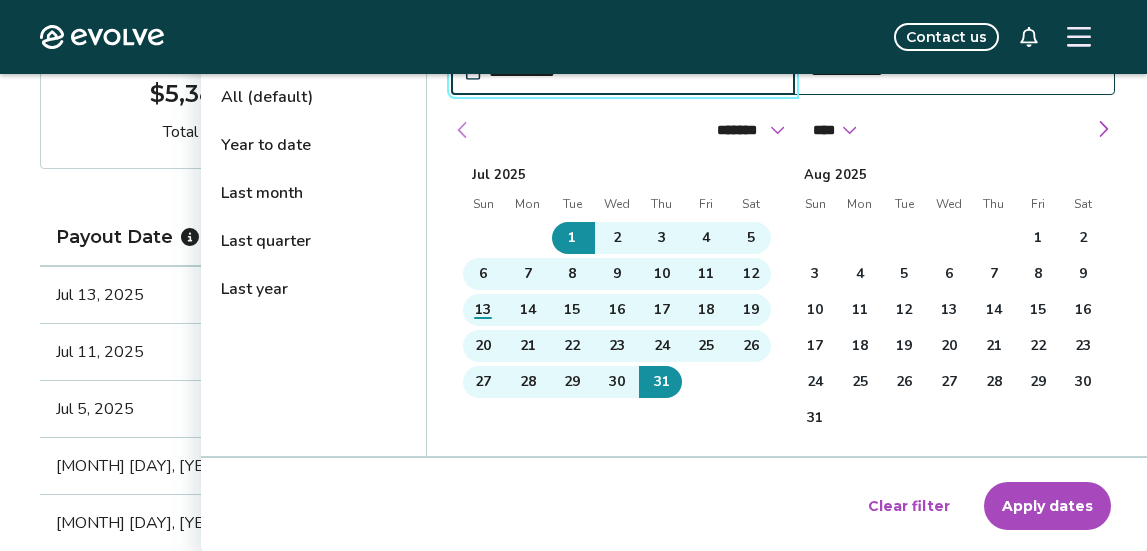 click at bounding box center [463, 130] 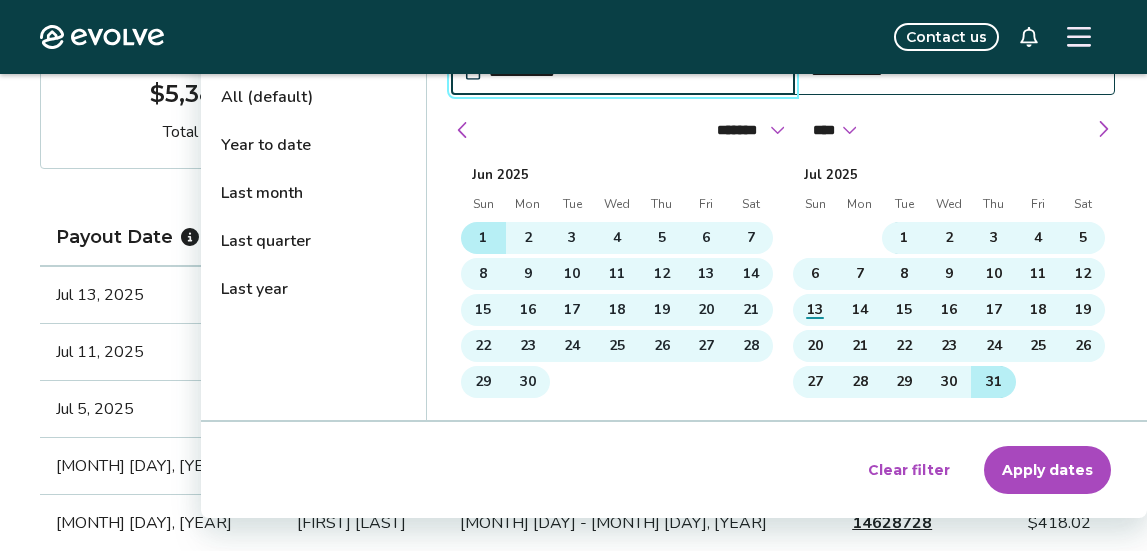 click on "1" at bounding box center [483, 238] 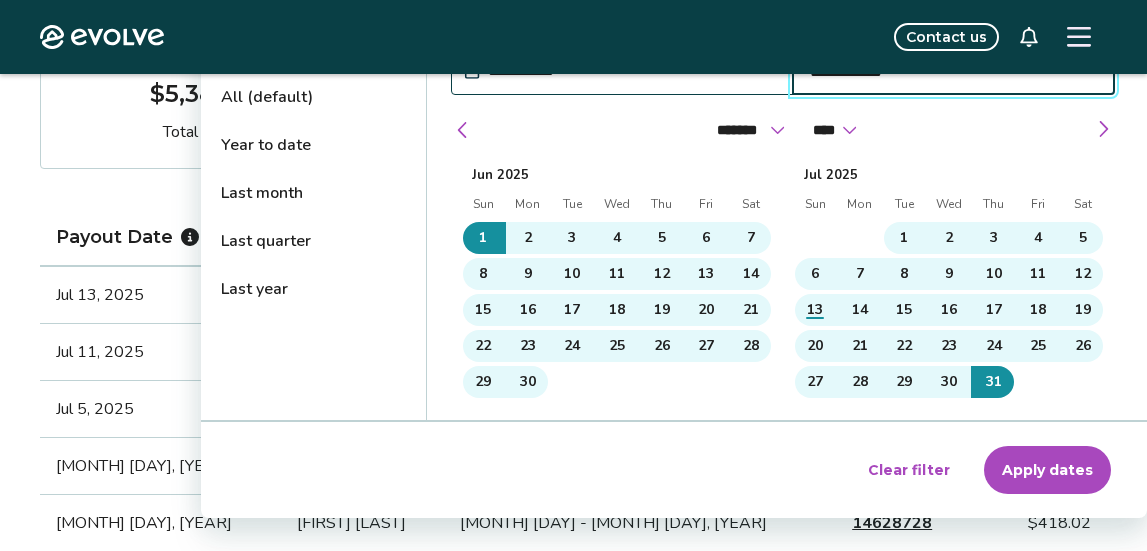 type on "**********" 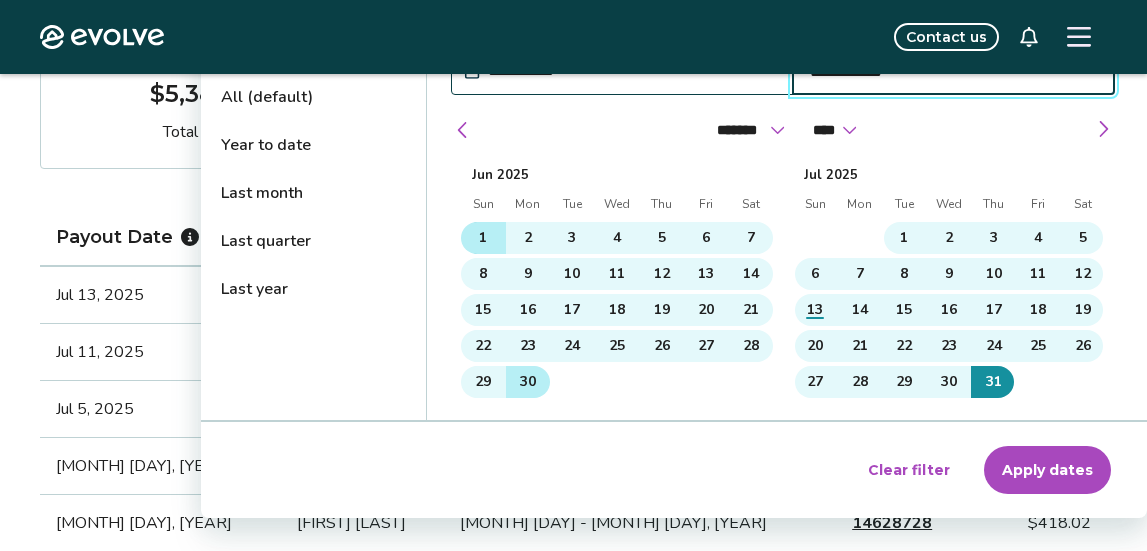 click on "30" at bounding box center [528, 382] 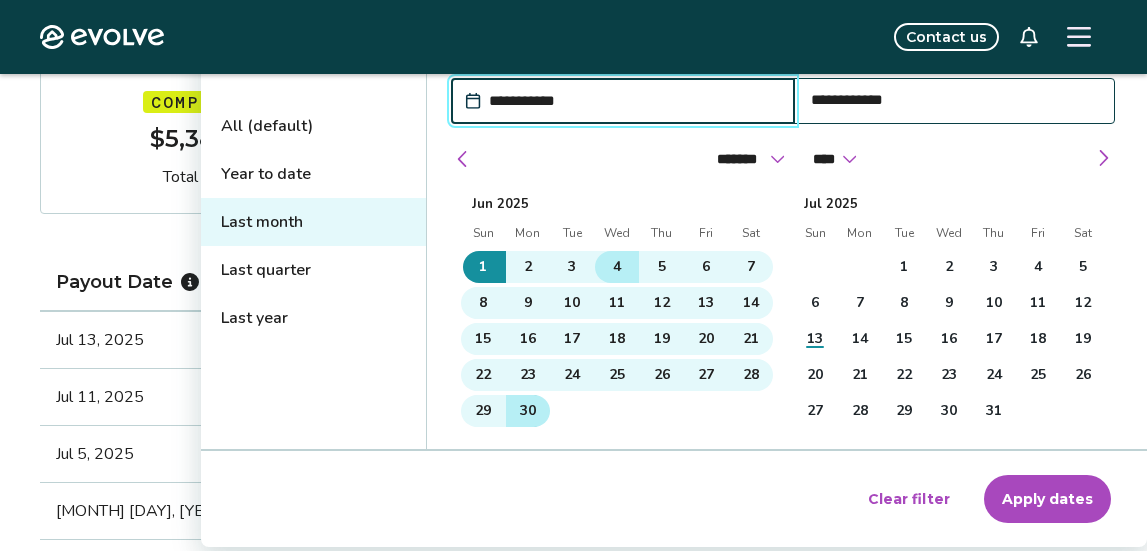 scroll, scrollTop: 374, scrollLeft: 0, axis: vertical 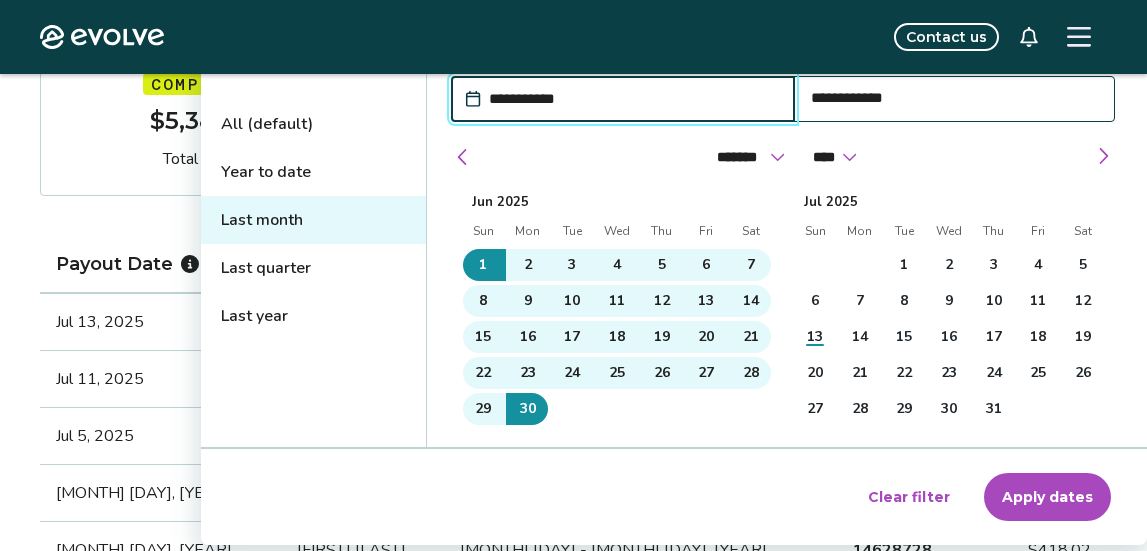click on "Apply dates" at bounding box center [1047, 497] 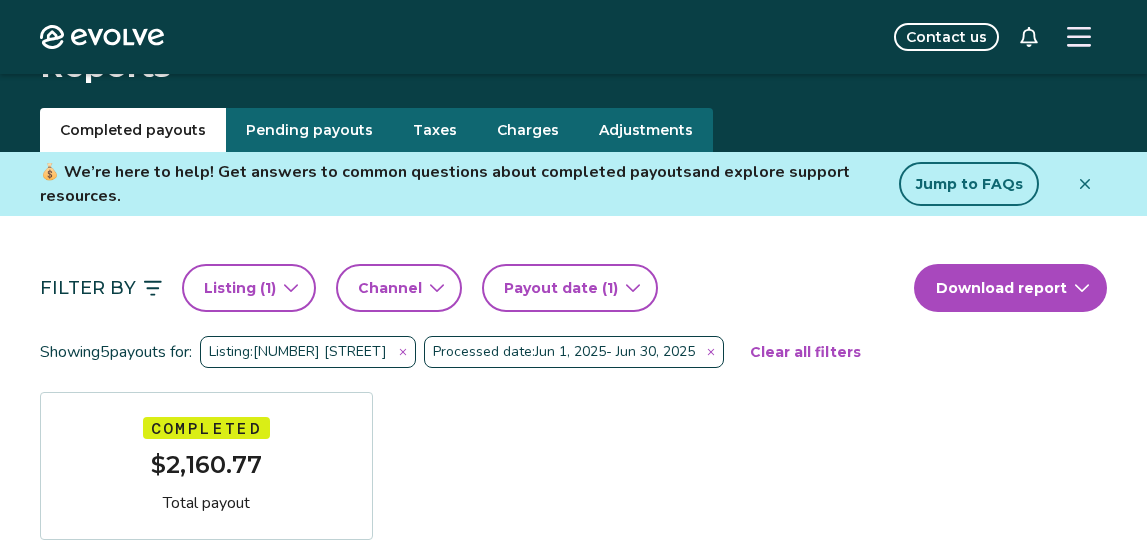 scroll, scrollTop: 0, scrollLeft: 0, axis: both 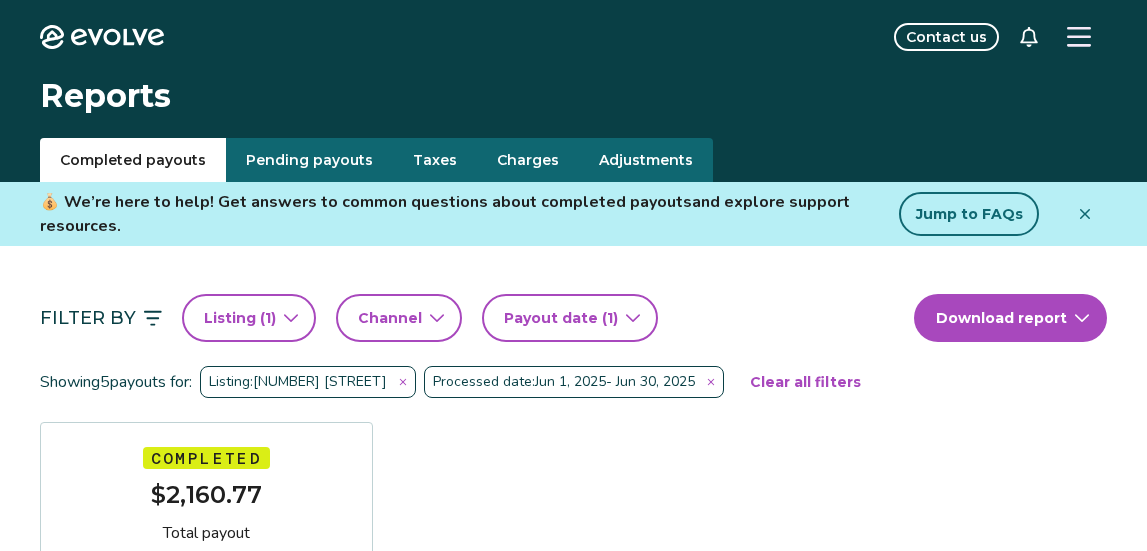 click on "Processed date:" at bounding box center [484, 382] 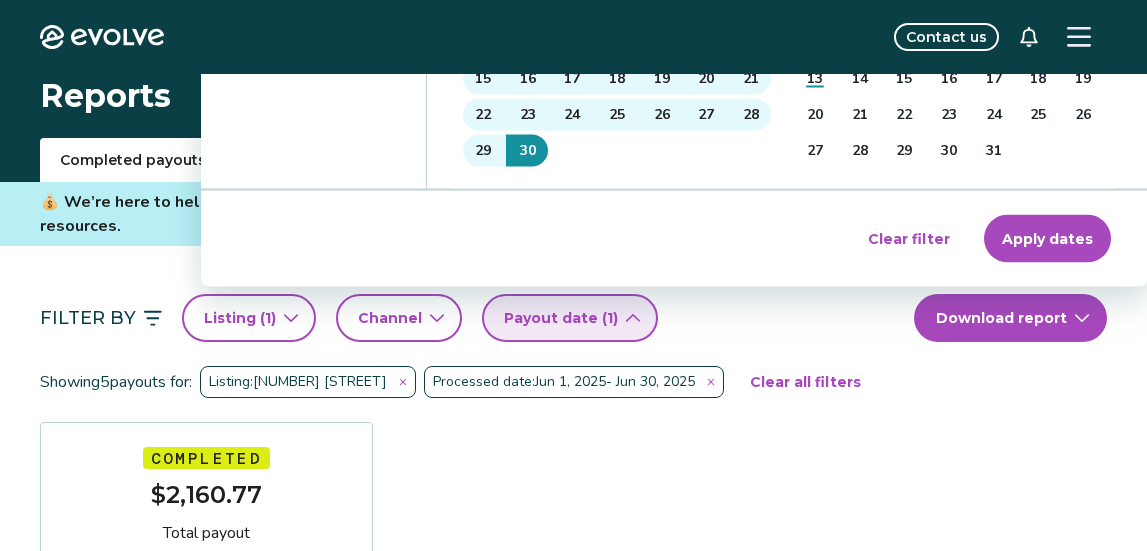 click on "Clear filter" at bounding box center (909, 238) 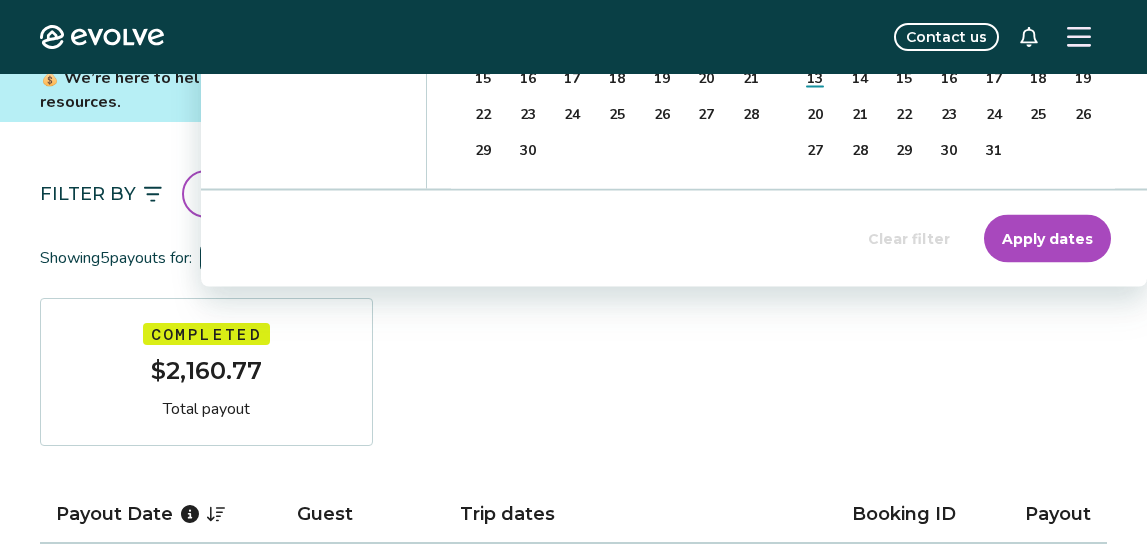 scroll, scrollTop: 0, scrollLeft: 0, axis: both 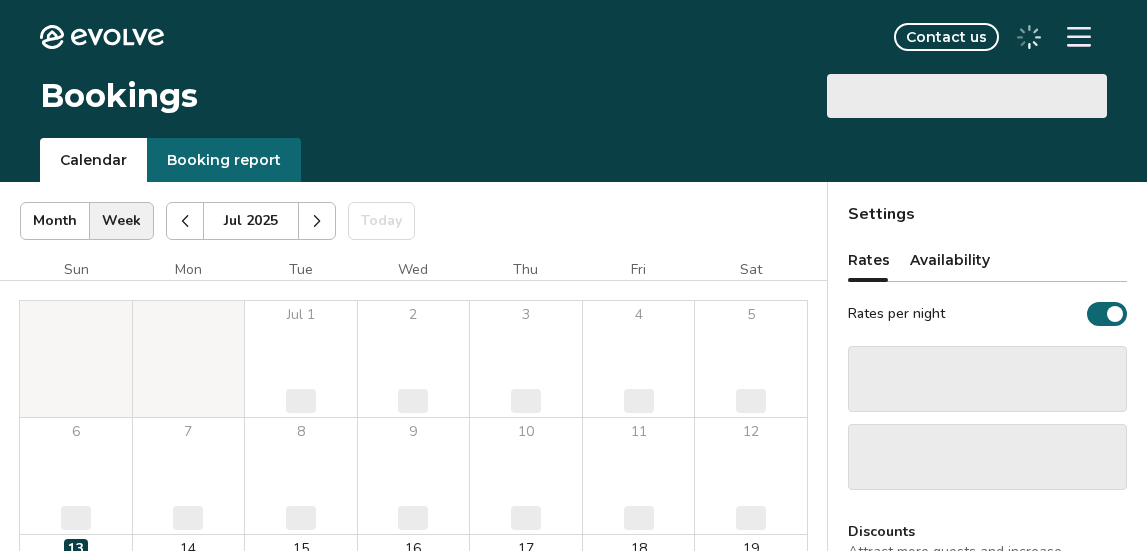 select on "**********" 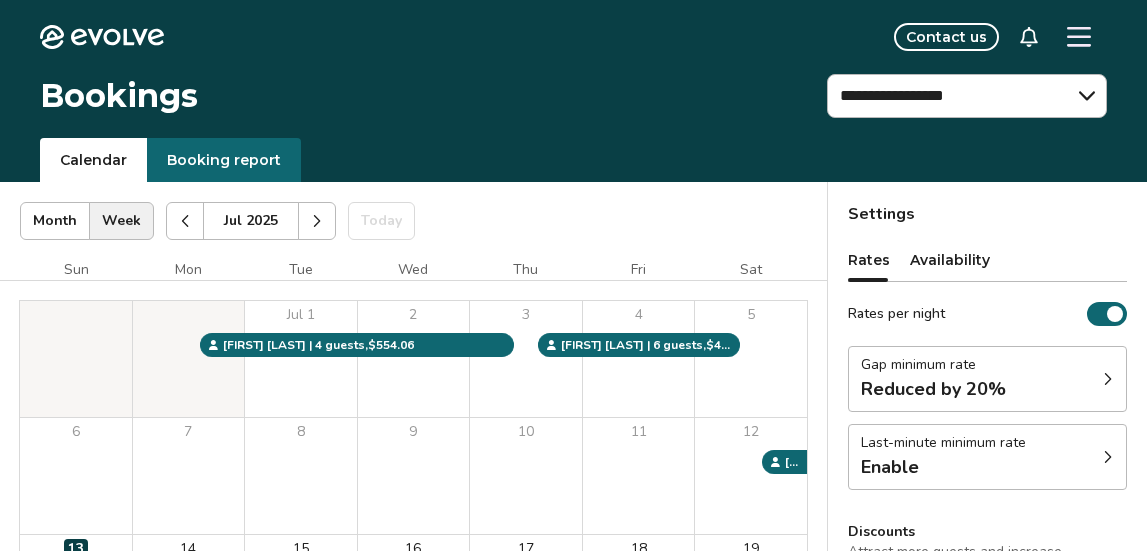 click 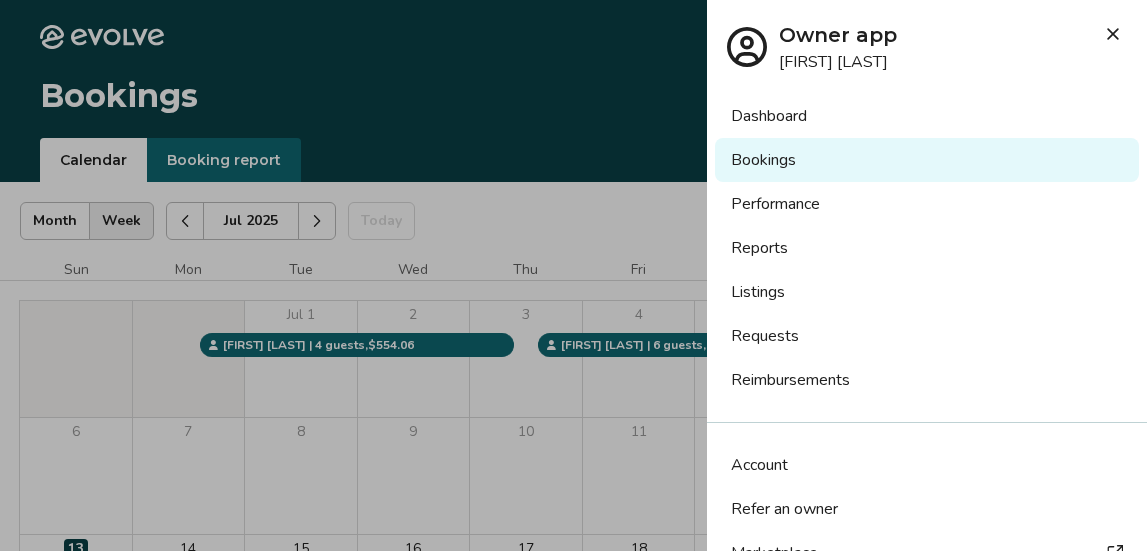 click on "Reports" at bounding box center (927, 248) 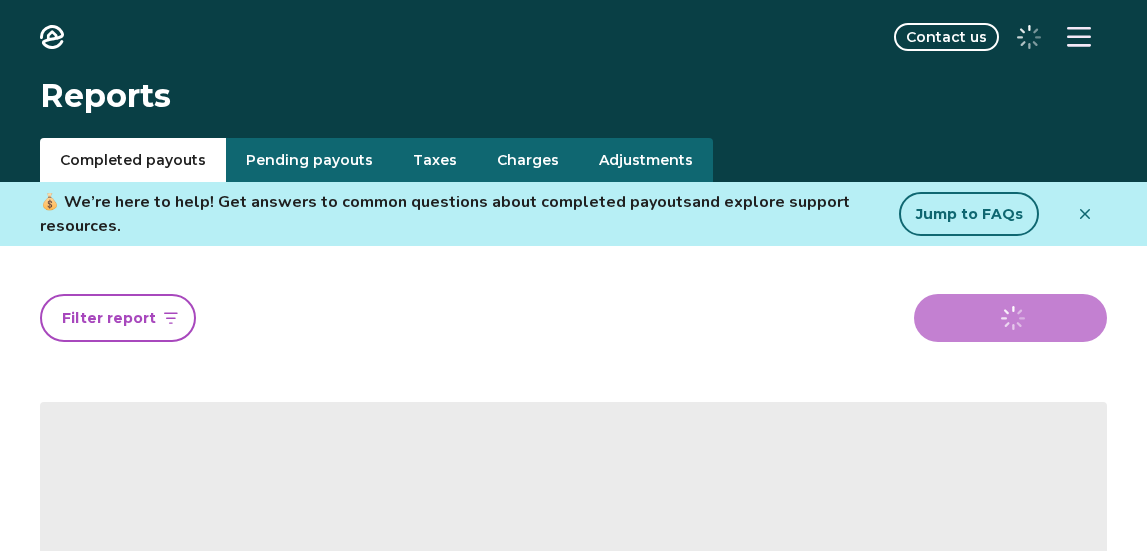scroll, scrollTop: 0, scrollLeft: 0, axis: both 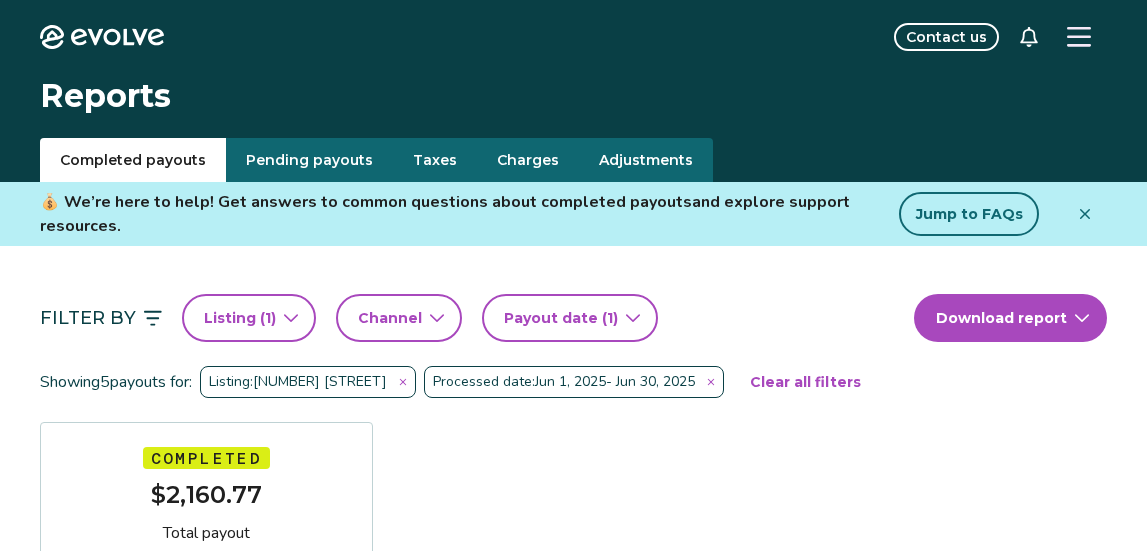 click 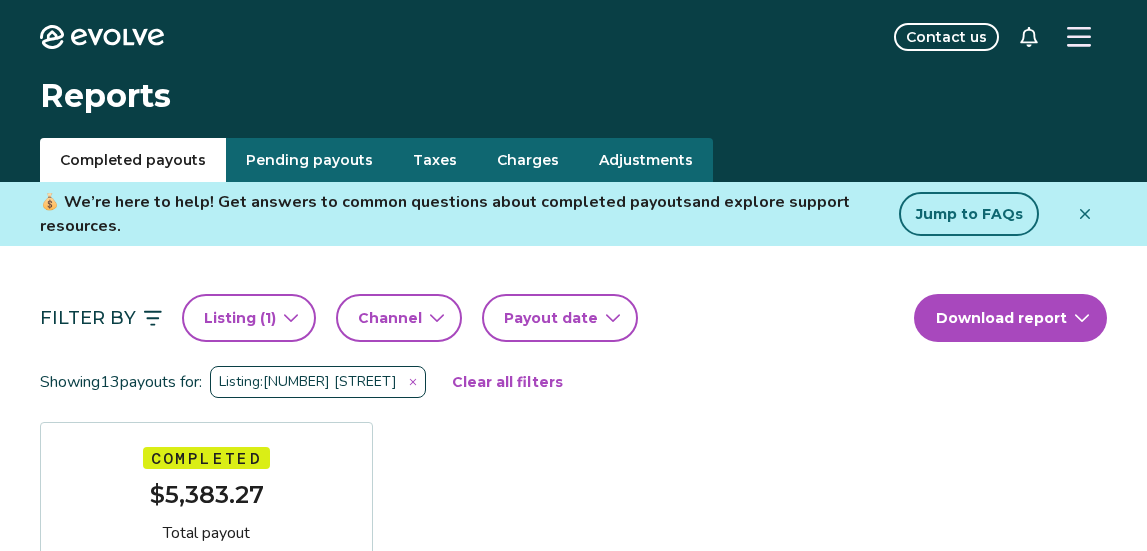 click on "Payout date" at bounding box center (560, 318) 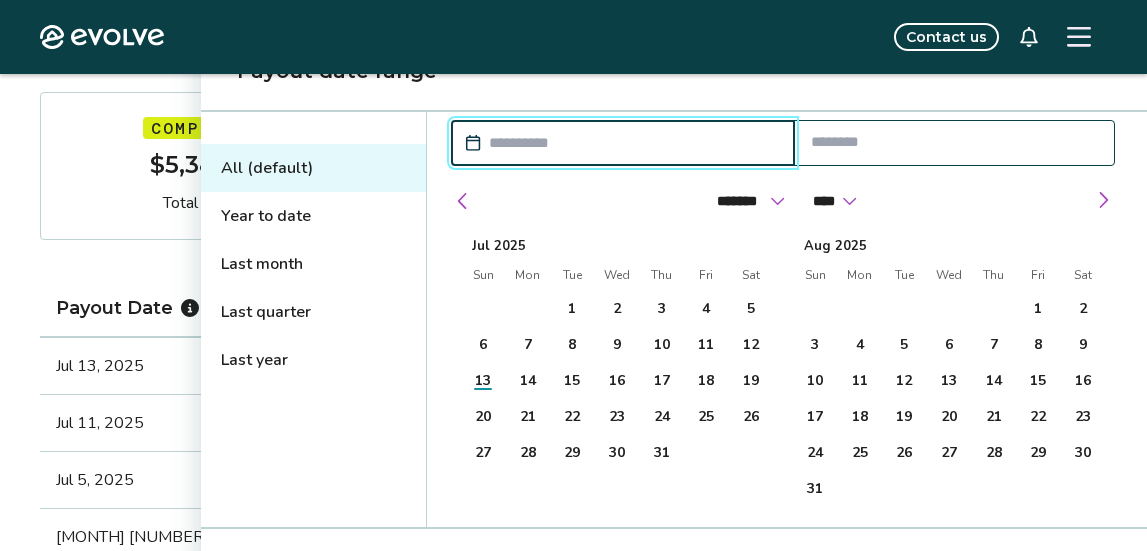 scroll, scrollTop: 335, scrollLeft: 0, axis: vertical 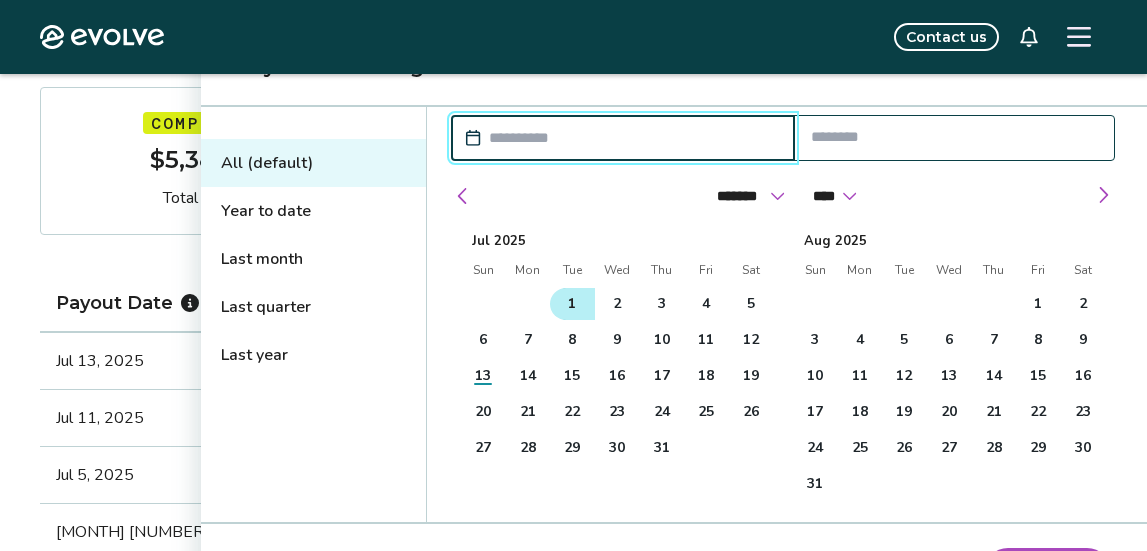 click on "1" at bounding box center [572, 304] 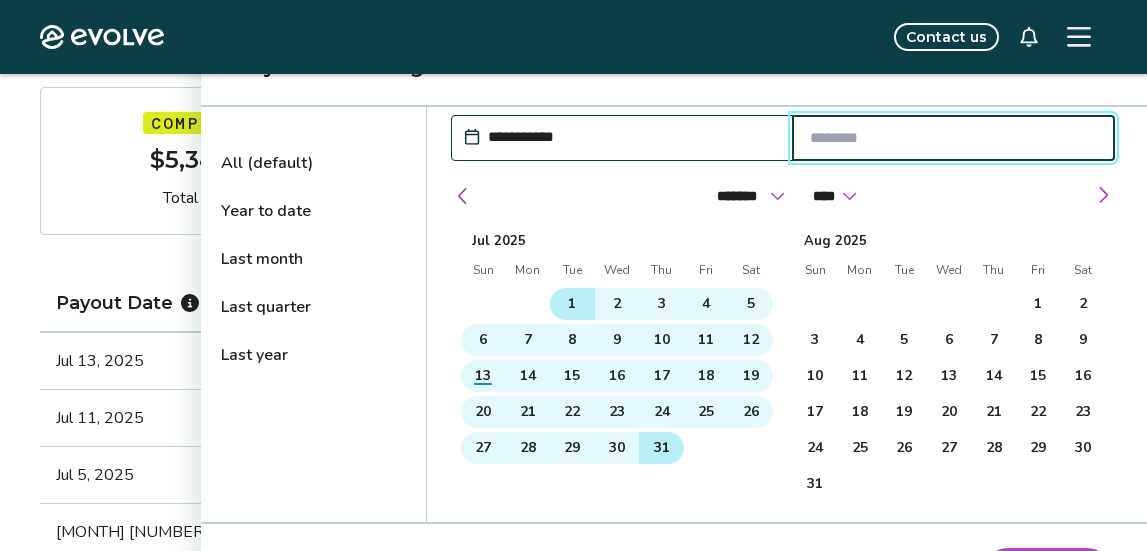 click on "31" at bounding box center [662, 448] 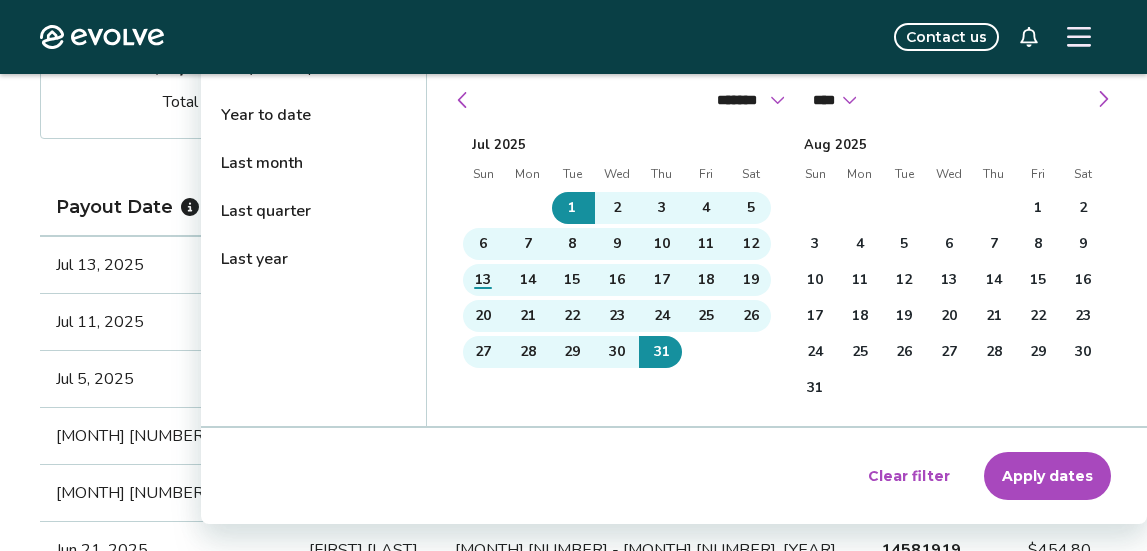 click on "Apply dates" at bounding box center (1047, 476) 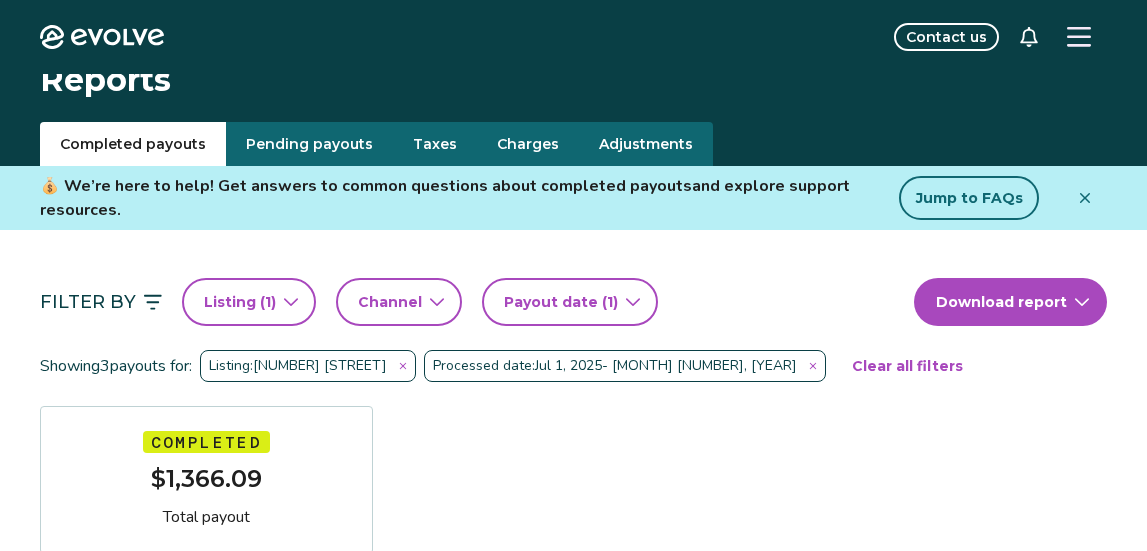 scroll, scrollTop: 0, scrollLeft: 0, axis: both 